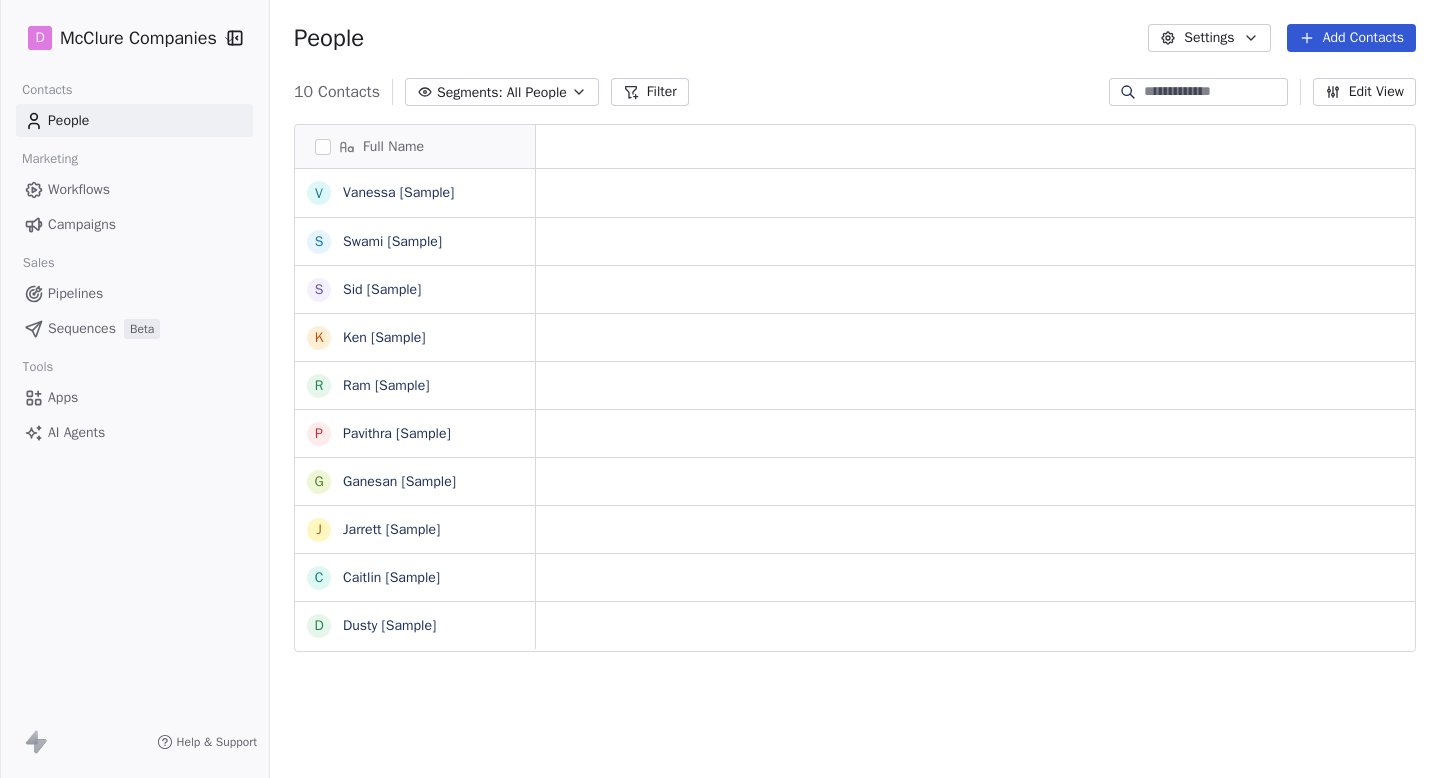 scroll, scrollTop: 0, scrollLeft: 0, axis: both 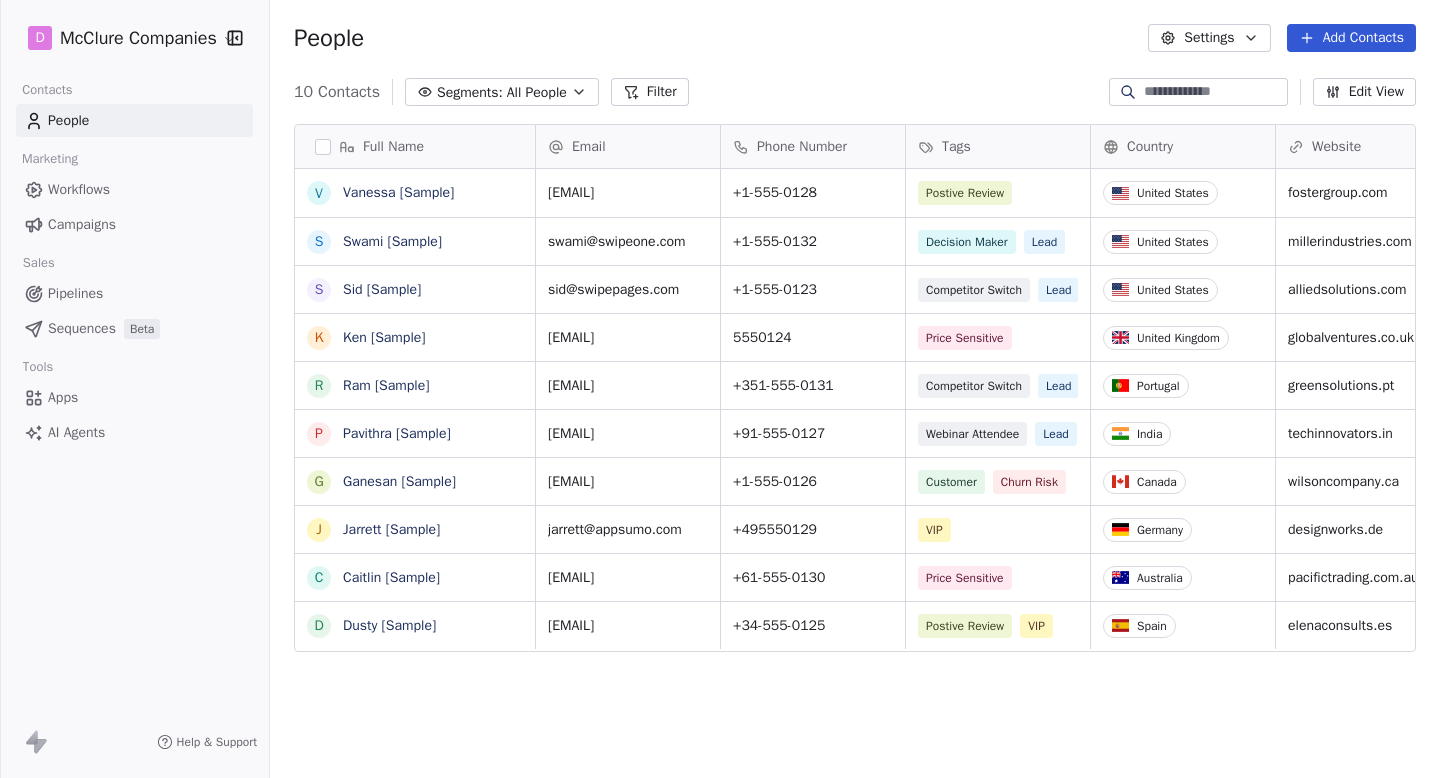 click on "Campaigns" at bounding box center (82, 224) 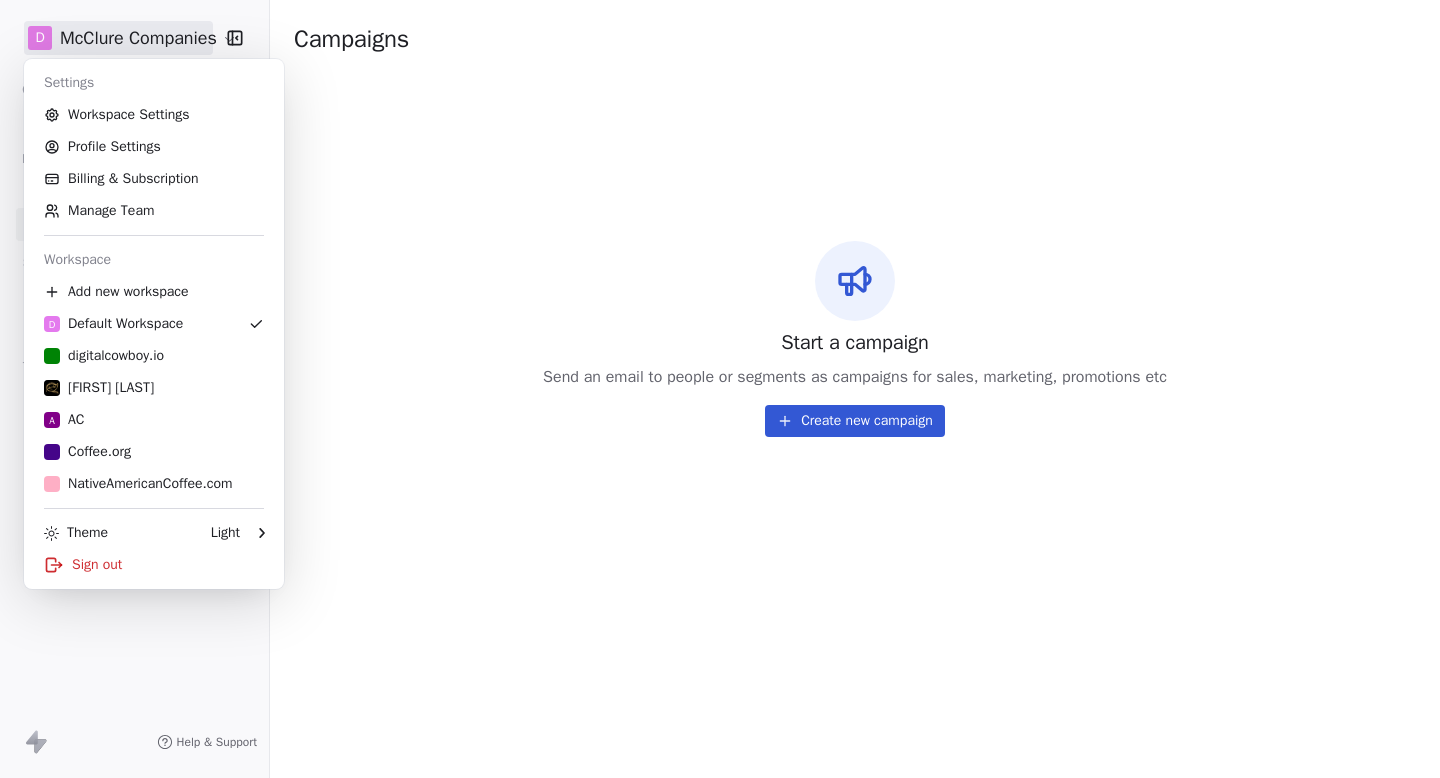 click on "D McClure Companies Contacts People Marketing Workflows Campaigns Sales Pipelines Sequences Beta Tools Apps AI Agents Help & Support Campaigns Start a campaign Send an email to people or segments as campaigns for sales, marketing, promotions etc  Create new campaign   Settings Workspace Settings Profile Settings Billing & Subscription Manage Team   Workspace Add new workspace D Default Workspace    digitalcowboy.io MLH A AC Coffee.org NativeAmericanCoffee.com Theme Light Sign out" at bounding box center [720, 389] 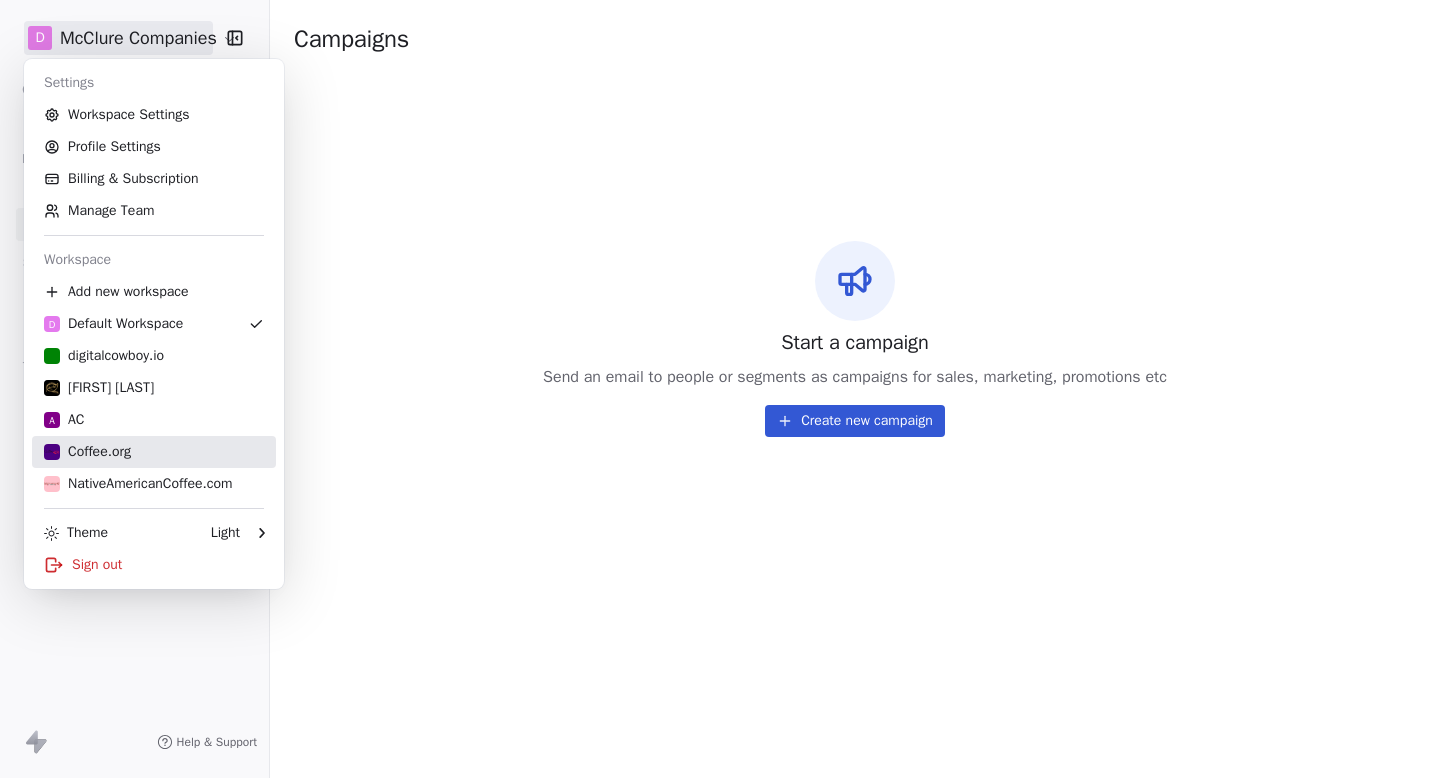 click on "Coffee.org" at bounding box center [87, 452] 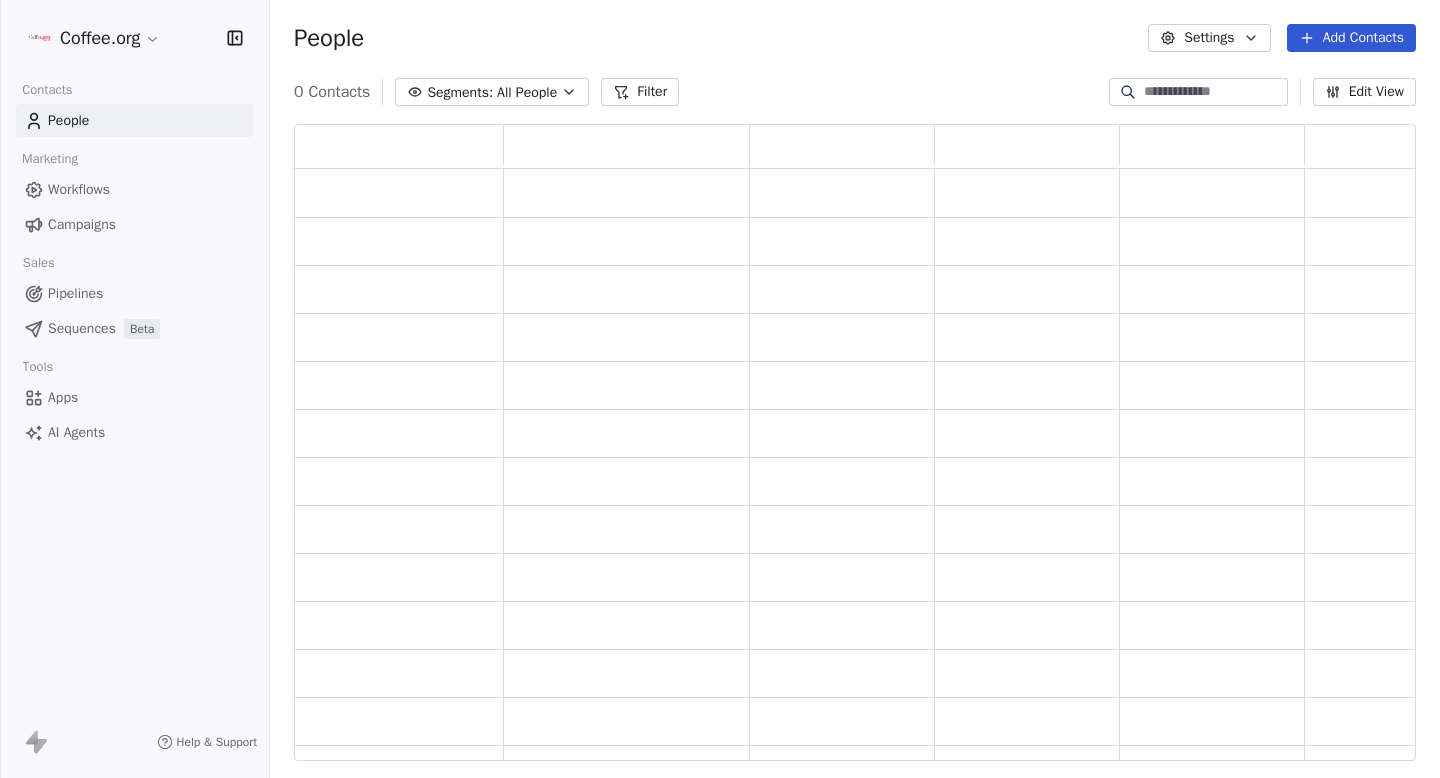 scroll, scrollTop: 1, scrollLeft: 1, axis: both 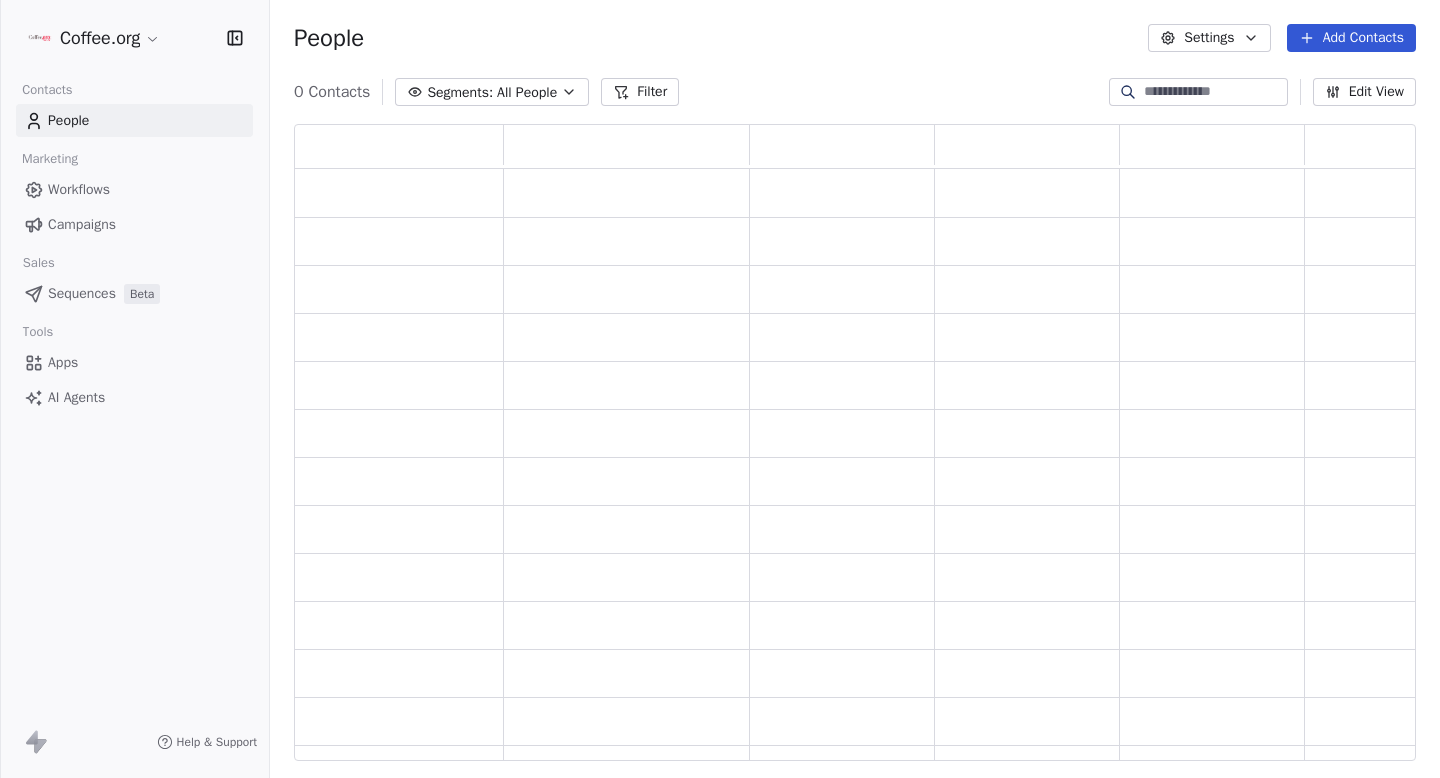 click on "Campaigns" at bounding box center [134, 224] 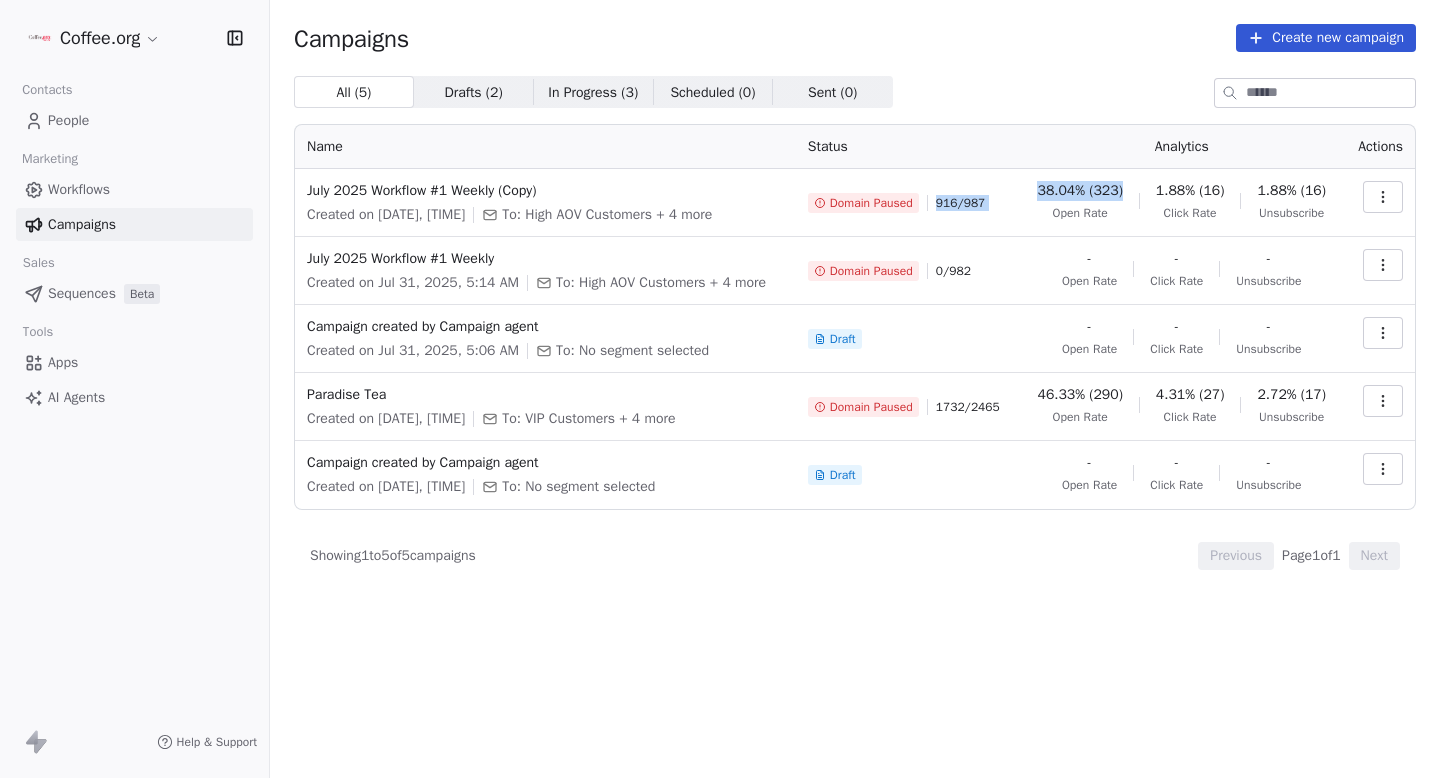 drag, startPoint x: 938, startPoint y: 204, endPoint x: 1035, endPoint y: 204, distance: 97 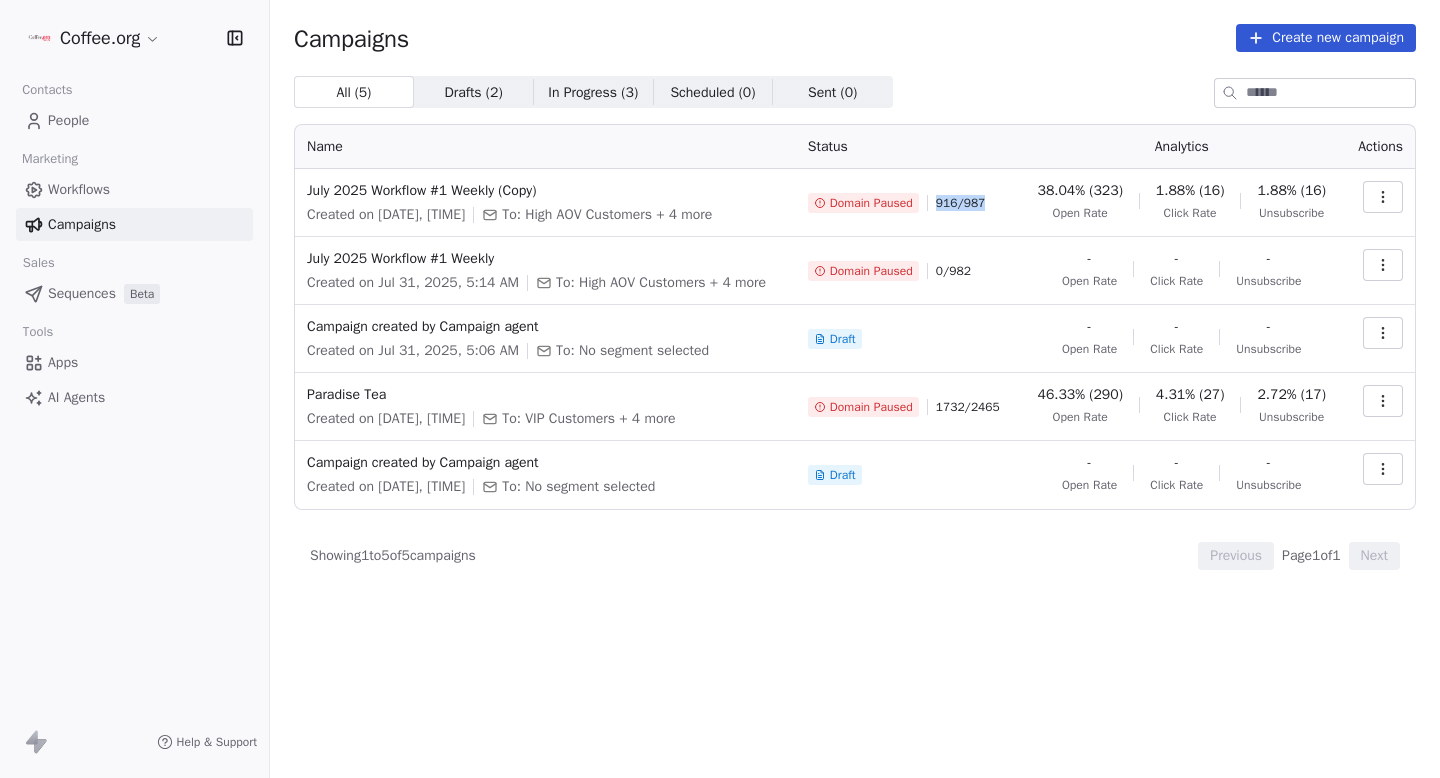 drag, startPoint x: 997, startPoint y: 204, endPoint x: 944, endPoint y: 204, distance: 53 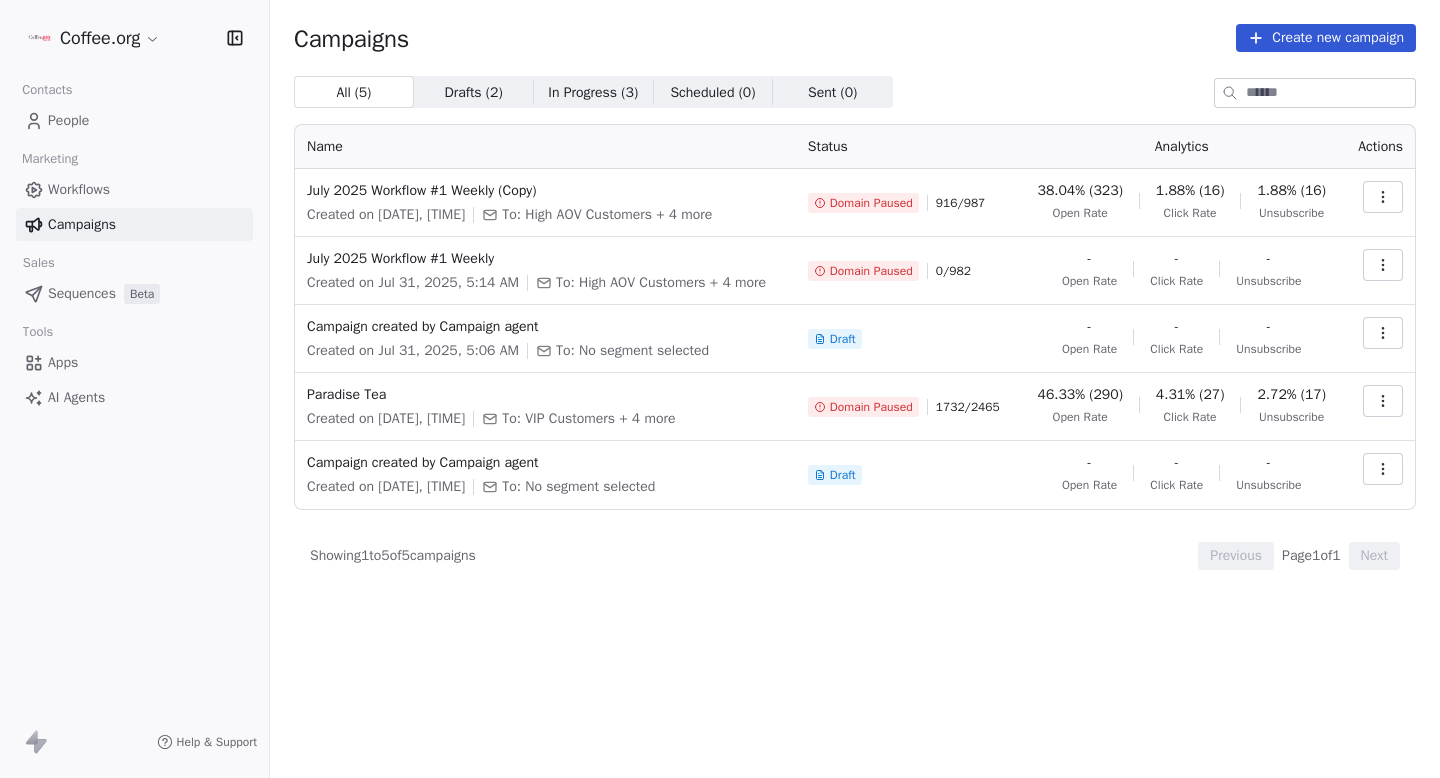 click on "To: High AOV Customers + 4 more" at bounding box center (607, 215) 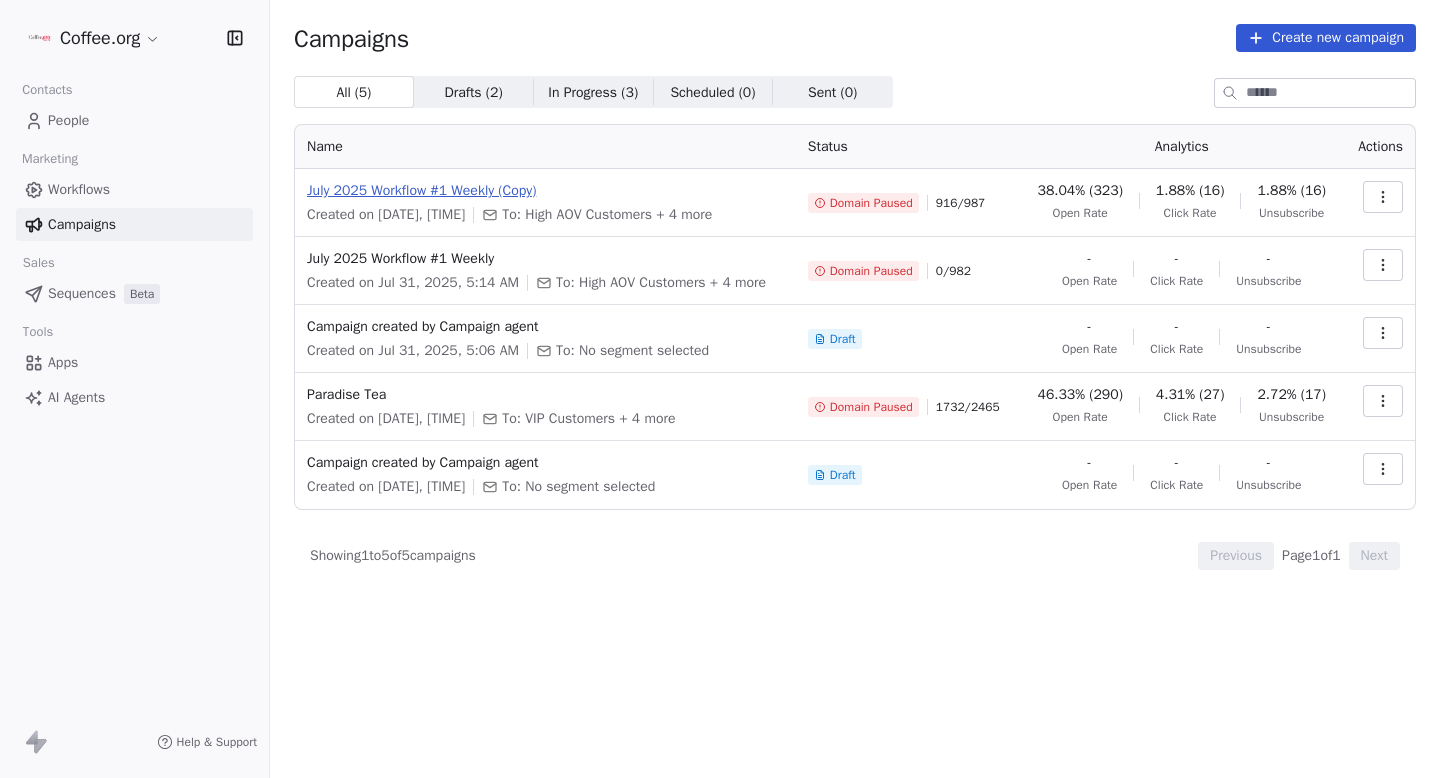 click on "July 2025 Workflow #1 Weekly (Copy)" at bounding box center (545, 191) 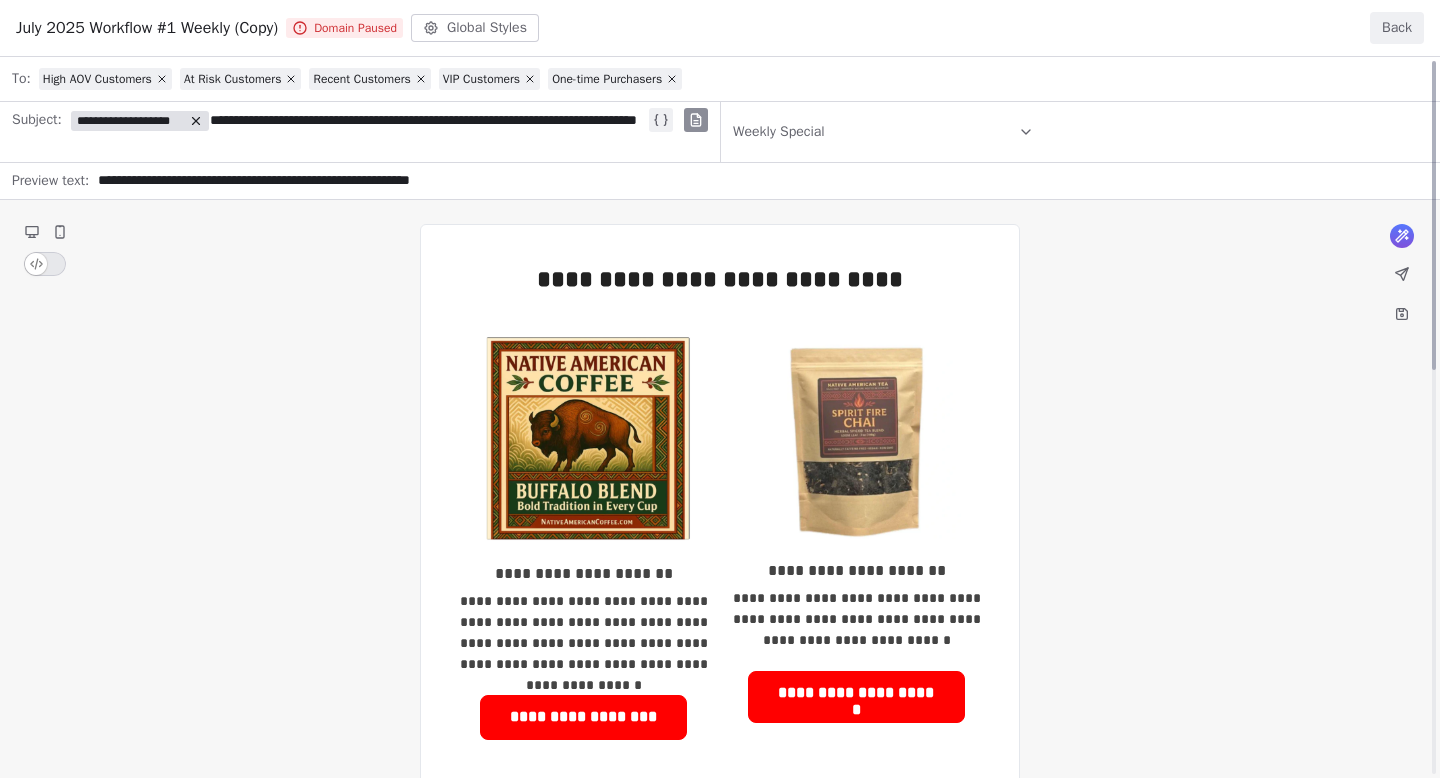 scroll, scrollTop: 0, scrollLeft: 0, axis: both 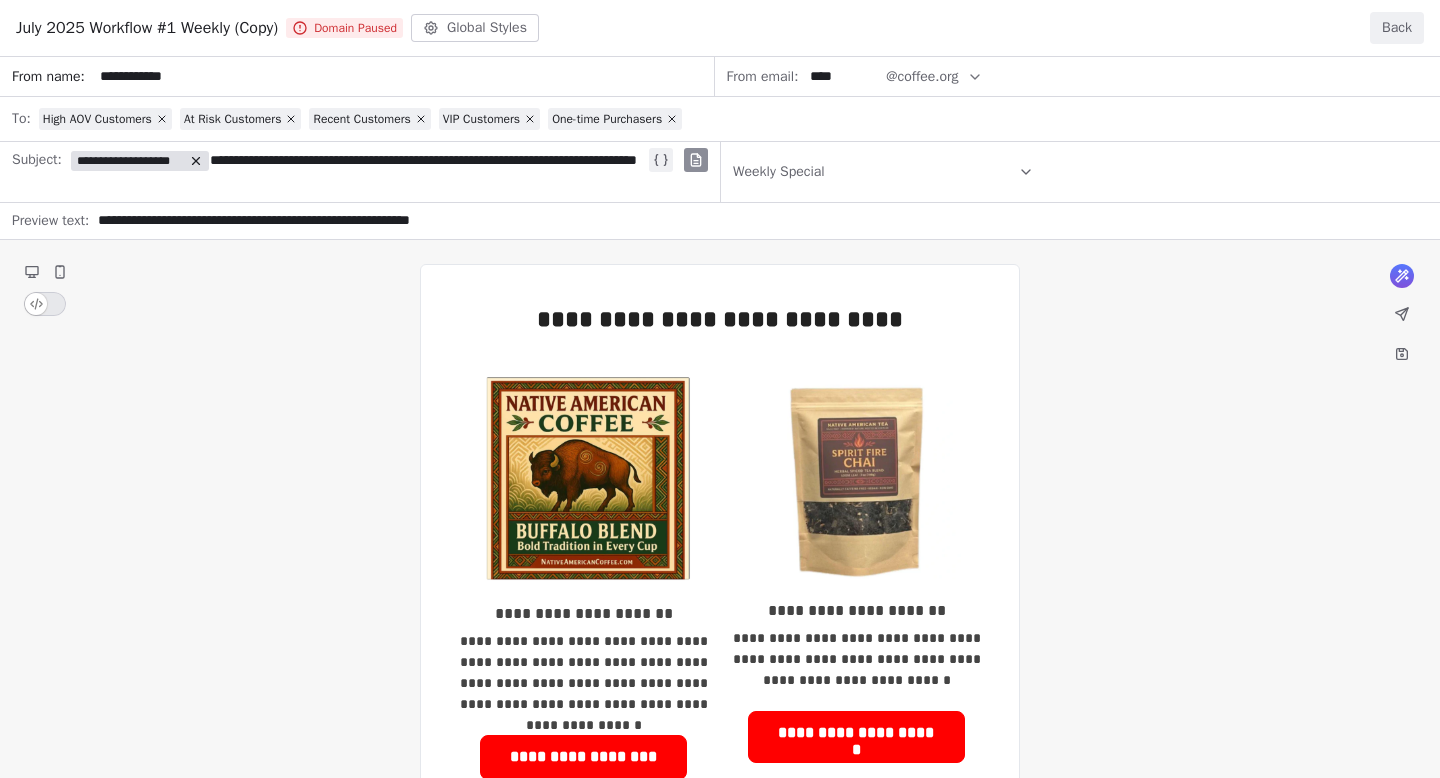 click on "Back" at bounding box center (1397, 28) 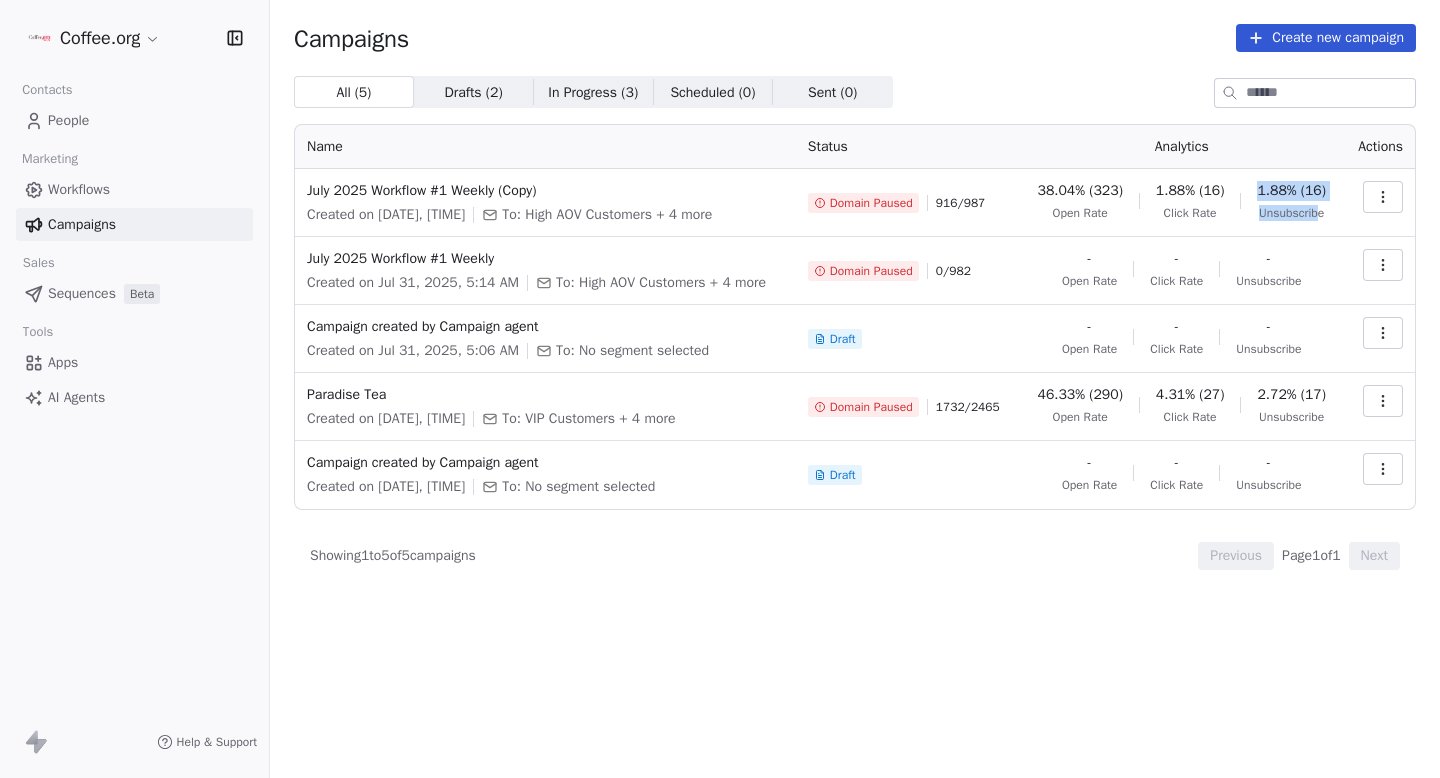 drag, startPoint x: 1245, startPoint y: 211, endPoint x: 1331, endPoint y: 211, distance: 86 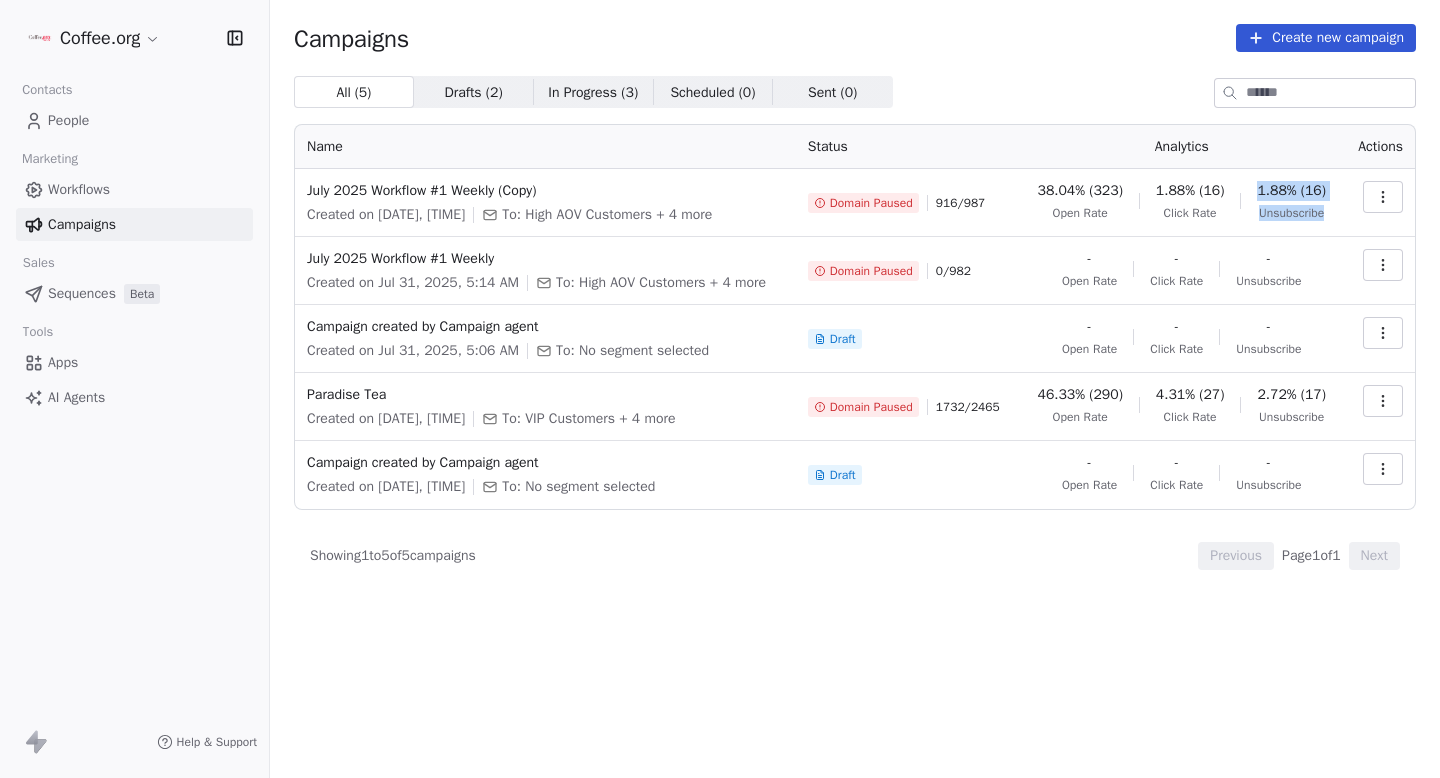 click on "38.04% (323) Open Rate 1.88% (16) Click Rate 1.88% (16) Unsubscribe" at bounding box center [1182, 203] 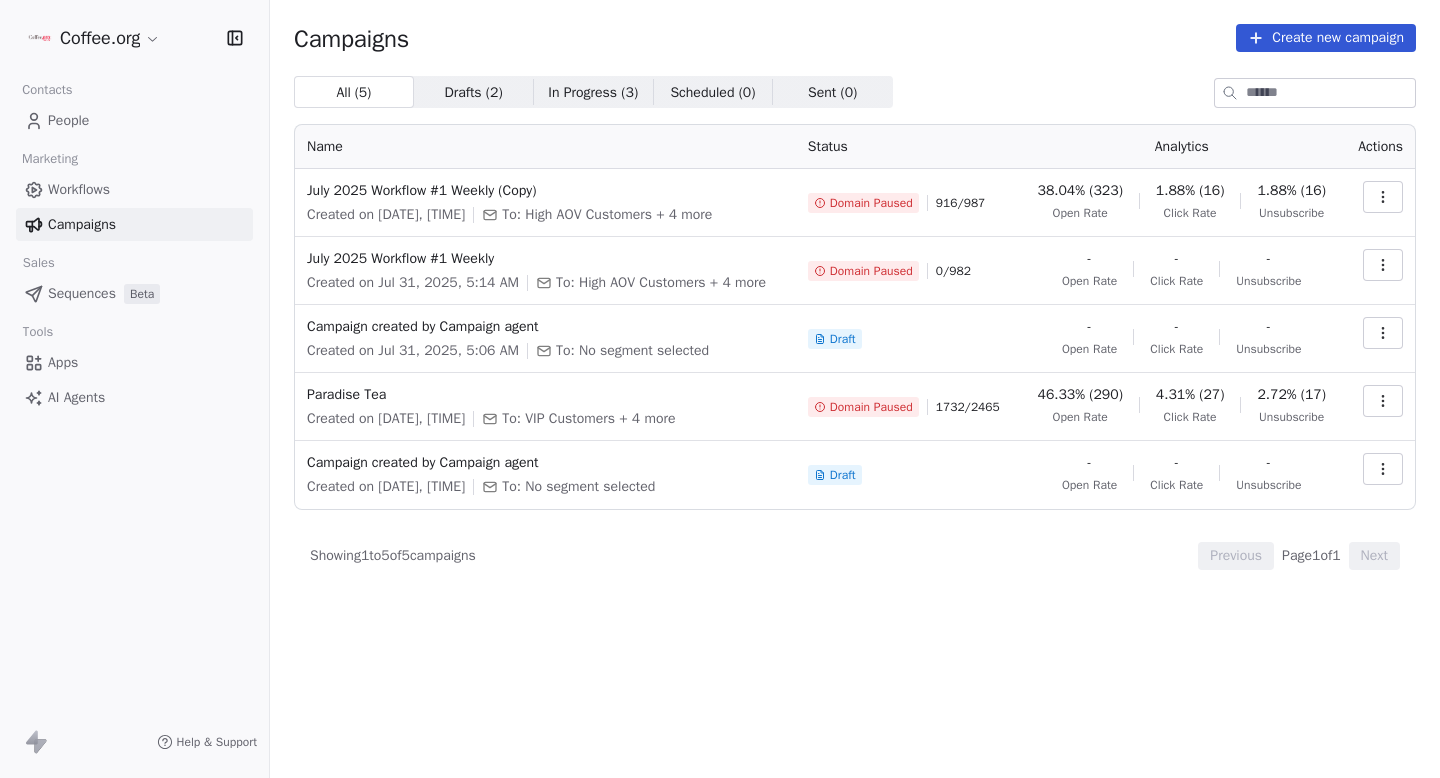 click on "Coffee.org Contacts People Marketing Workflows Campaigns Sales Sequences Beta Tools Apps AI Agents Help & Support Campaigns  Create new campaign All ( 5 ) All ( 5 ) Drafts ( 2 ) Drafts ( 2 ) In Progress ( 3 ) In Progress ( 3 ) Scheduled ( 0 ) Scheduled ( 0 ) Sent ( 0 ) Sent ( 0 ) Name Status Analytics Actions July 2025 Workflow #1 Weekly (Copy) Created on Aug 4, 2025, 7:01 AM To: High AOV Customers + 4 more Domain Paused 916 / 987 38.04% (323) Open Rate 1.88% (16) Click Rate 1.88% (16) Unsubscribe July 2025 Workflow #1 Weekly Created on Jul 31, 2025, 5:14 AM To: High AOV Customers + 4 more Domain Paused 0 / 982 - Open Rate - Click Rate - Unsubscribe Campaign created by Campaign agent Created on Jul 31, 2025, 5:06 AM To: No segment selected Draft - Open Rate - Click Rate - Unsubscribe Paradise Tea Created on Jul 17, 2025, 10:38 PM To: VIP Customers + 4 more Domain Paused 1732 / 2465 46.33% (290) Open Rate 4.31% (27) Click Rate 2.72% (17) Unsubscribe Campaign created by Campaign agent To: No segment selected" at bounding box center [720, 389] 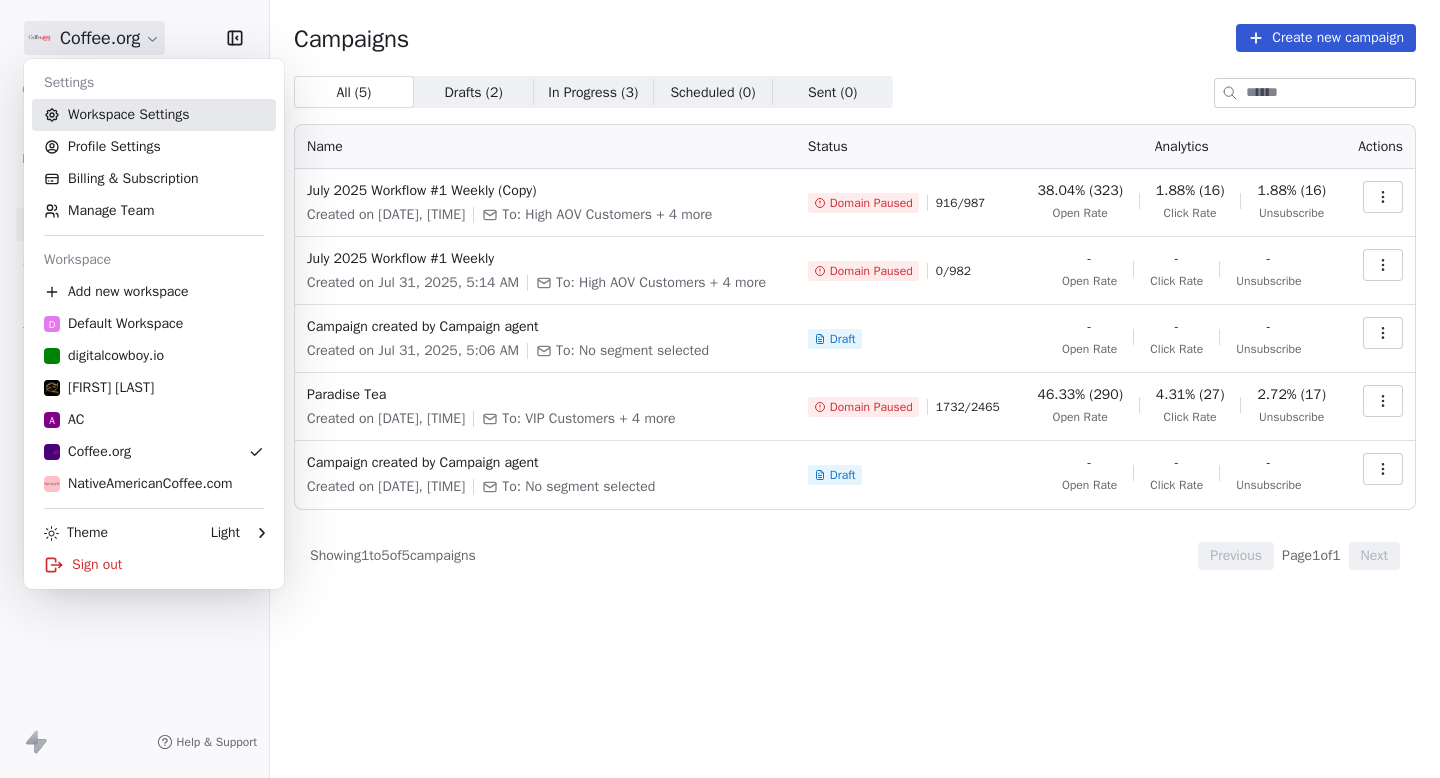 click on "Workspace Settings" at bounding box center (154, 115) 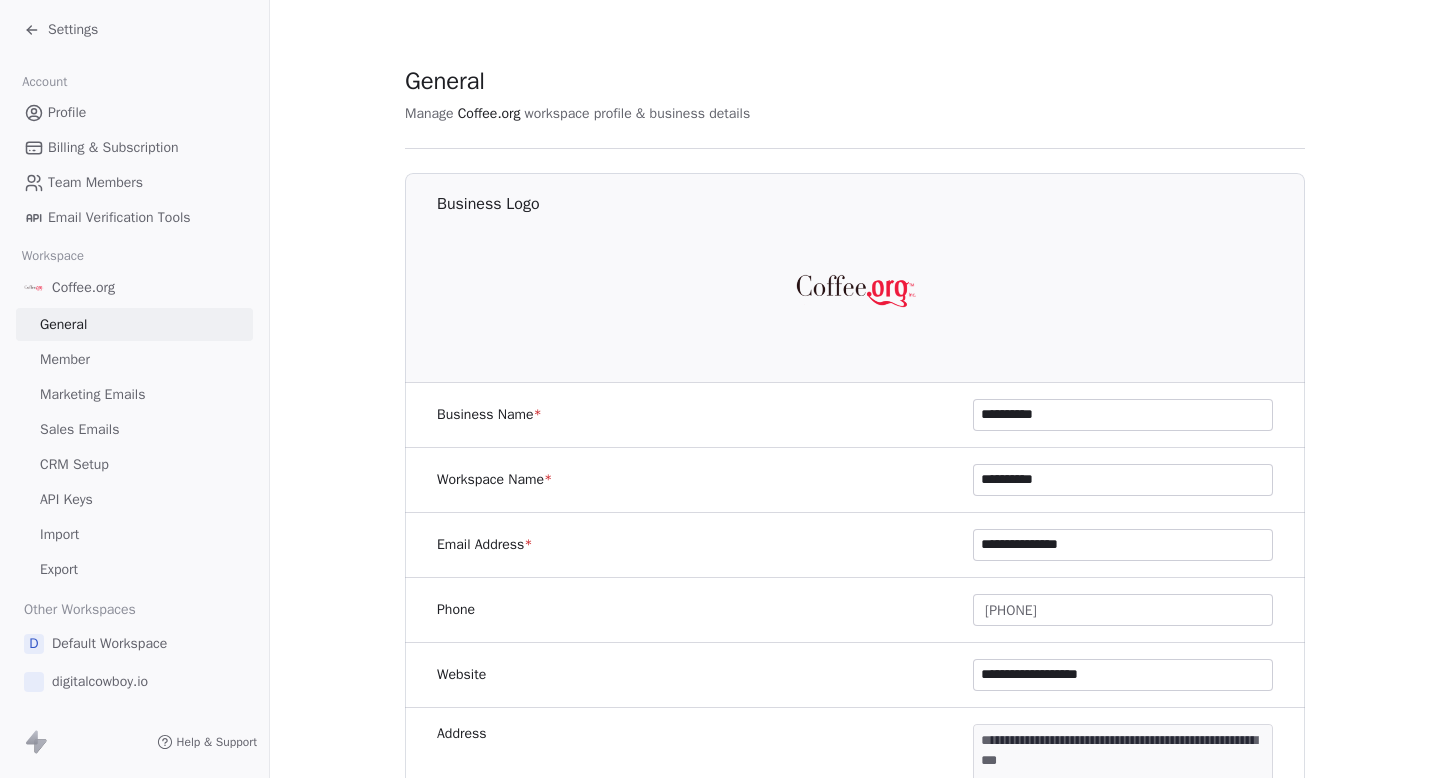 click on "Marketing Emails" at bounding box center [92, 394] 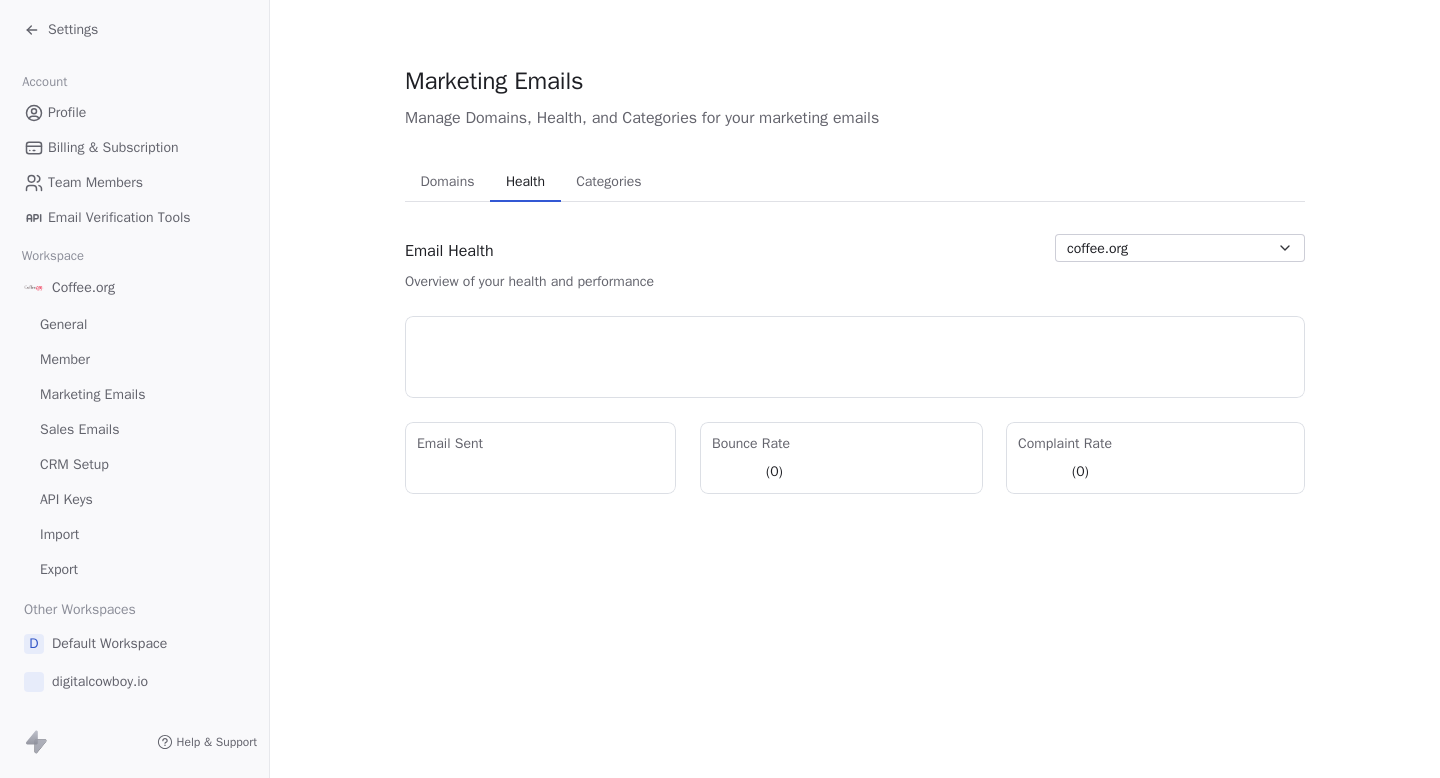click on "Health" at bounding box center [525, 182] 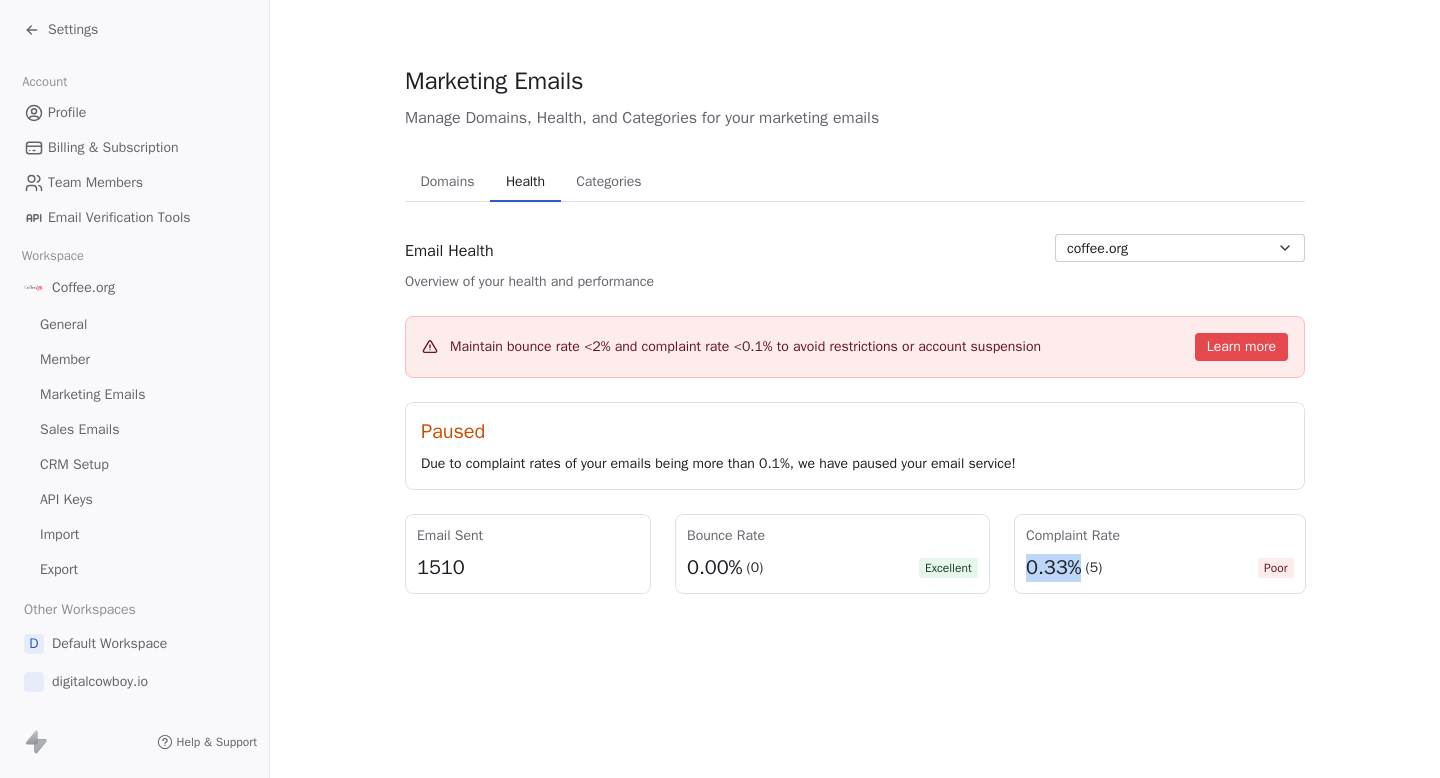 drag, startPoint x: 1020, startPoint y: 569, endPoint x: 1081, endPoint y: 568, distance: 61.008198 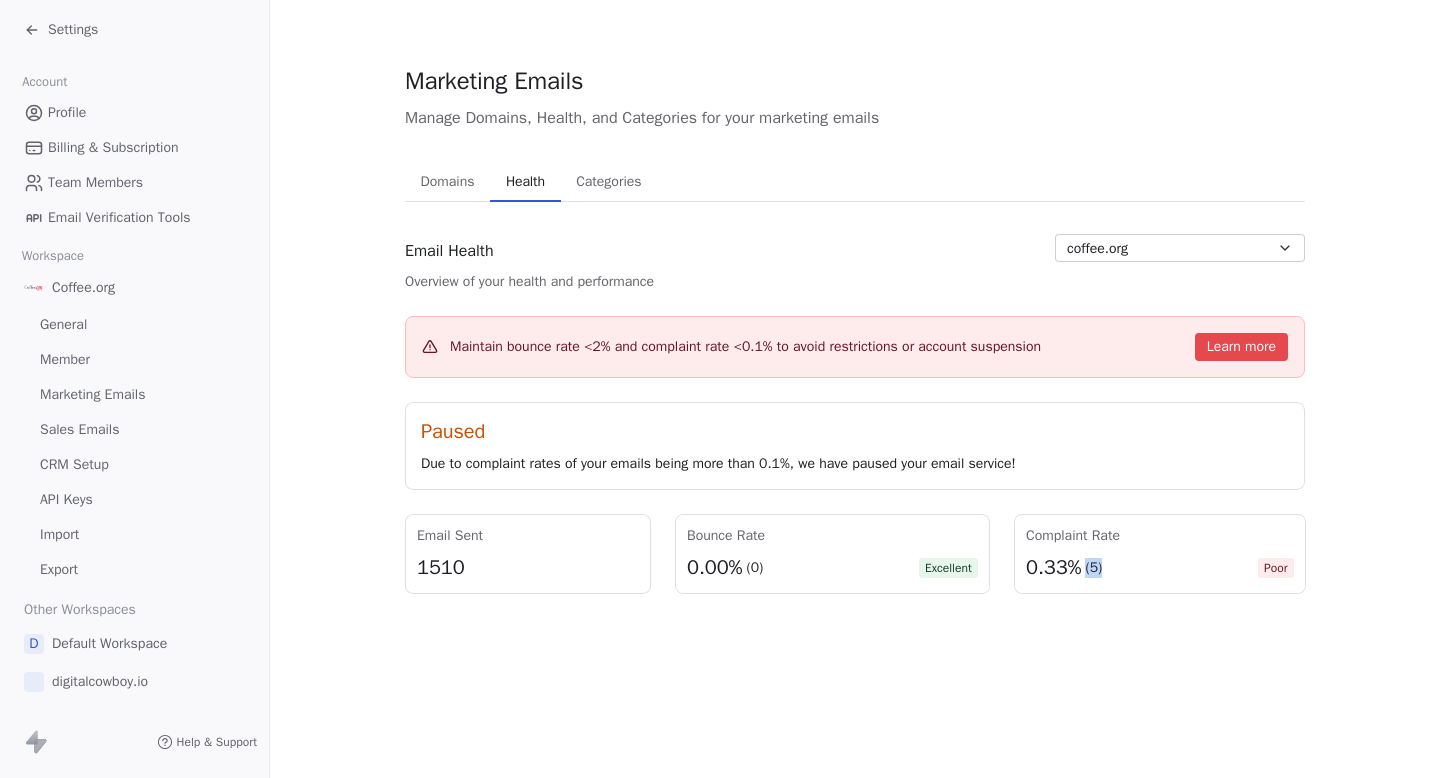 drag, startPoint x: 1088, startPoint y: 568, endPoint x: 1124, endPoint y: 568, distance: 36 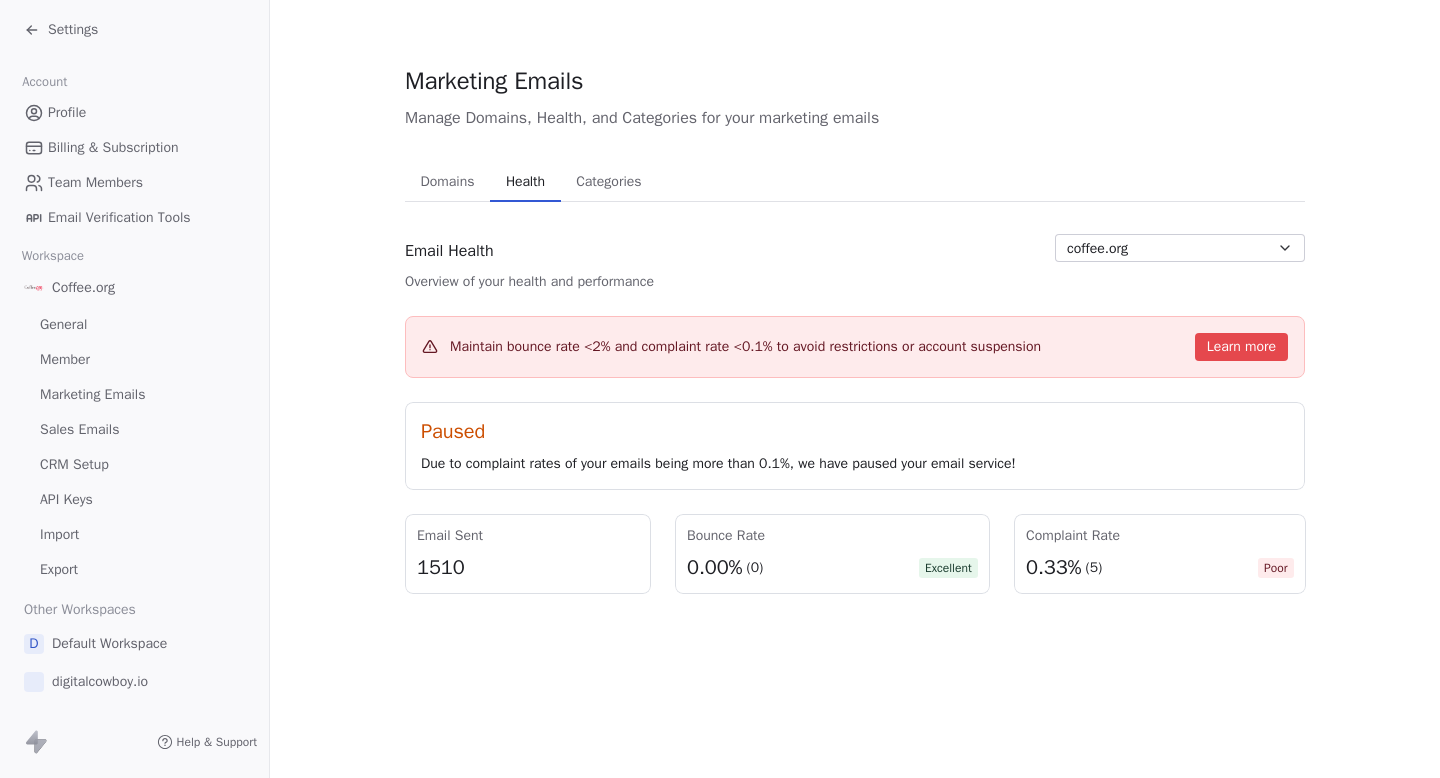 click on "Maintain bounce rate <2% and complaint rate <0.1% to avoid restrictions or account suspension" at bounding box center (745, 347) 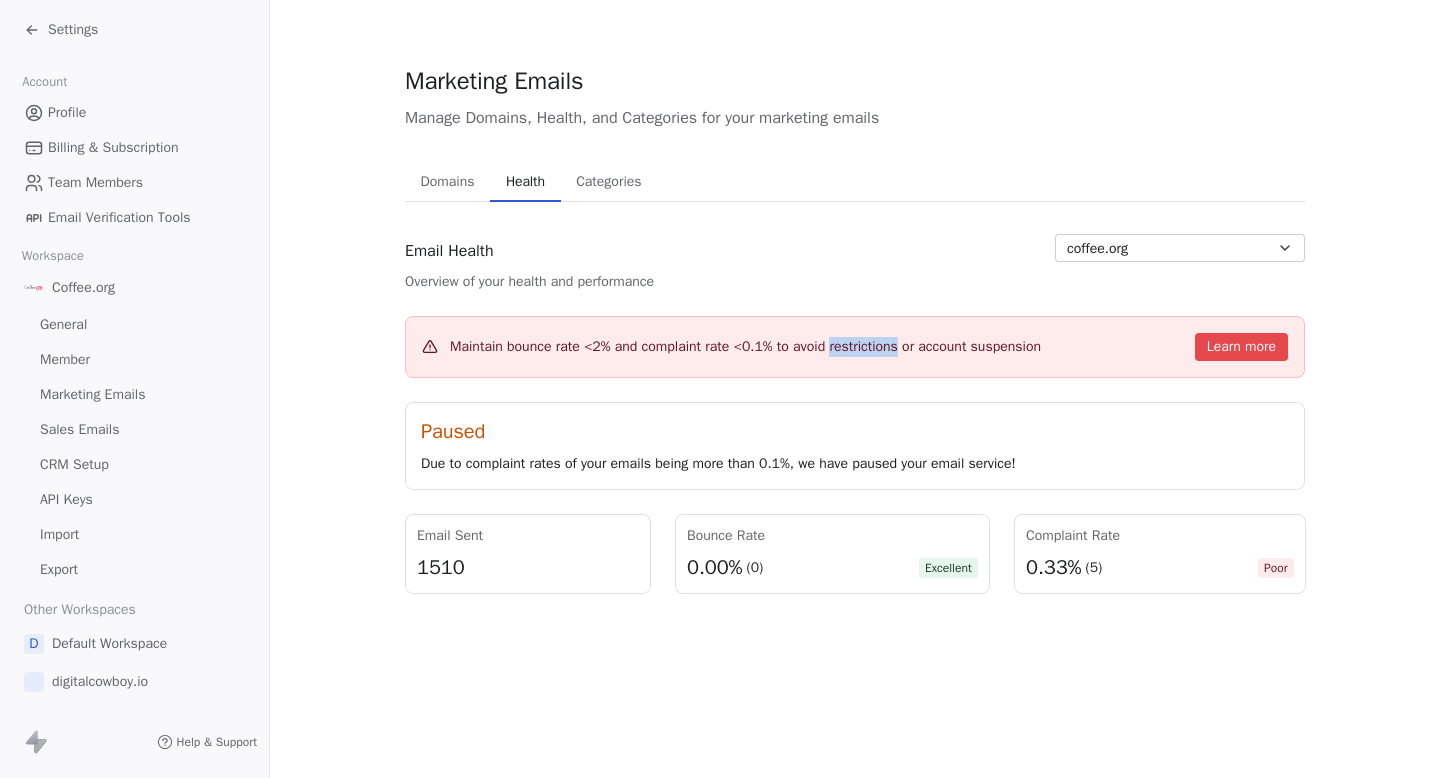 click on "Maintain bounce rate <2% and complaint rate <0.1% to avoid restrictions or account suspension" at bounding box center (745, 347) 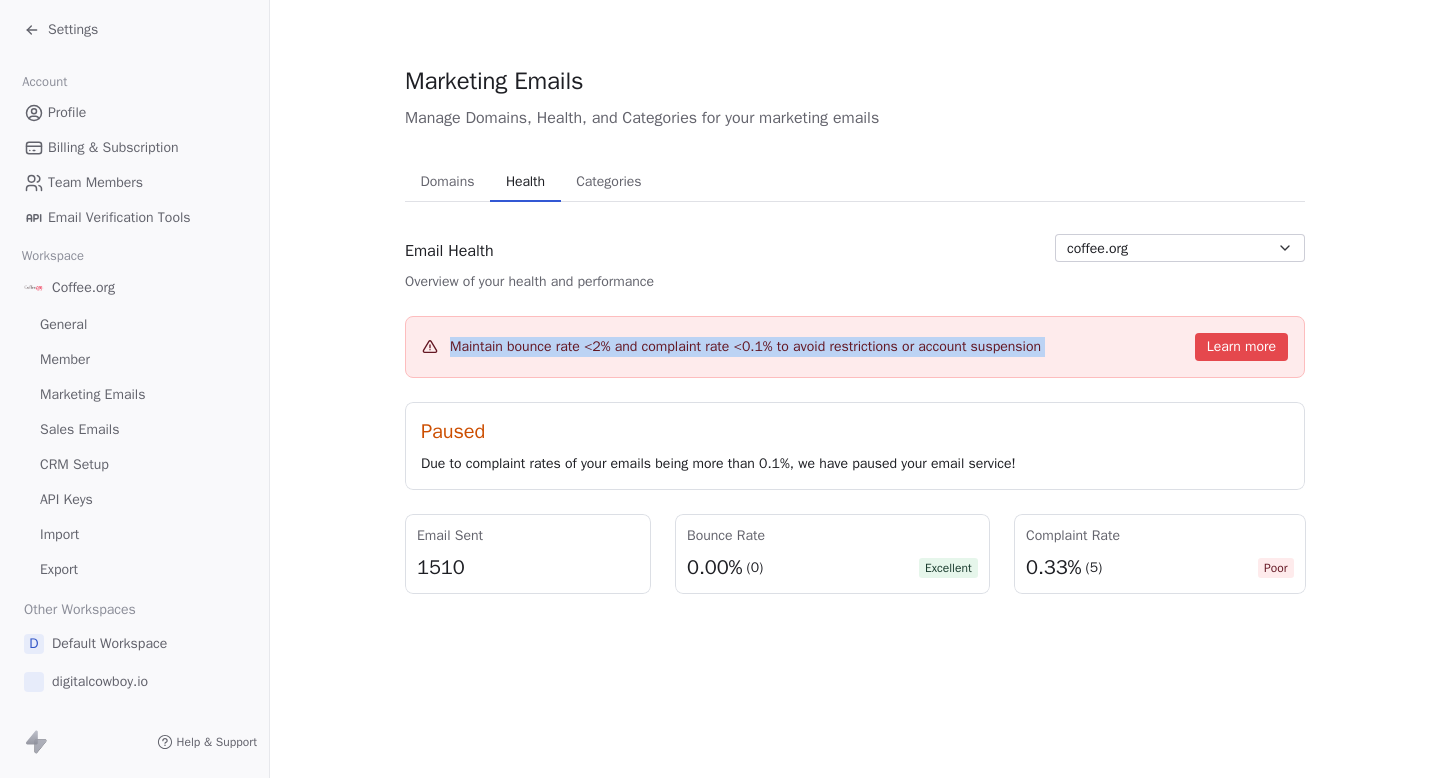 click on "Maintain bounce rate <2% and complaint rate <0.1% to avoid restrictions or account suspension" at bounding box center [745, 347] 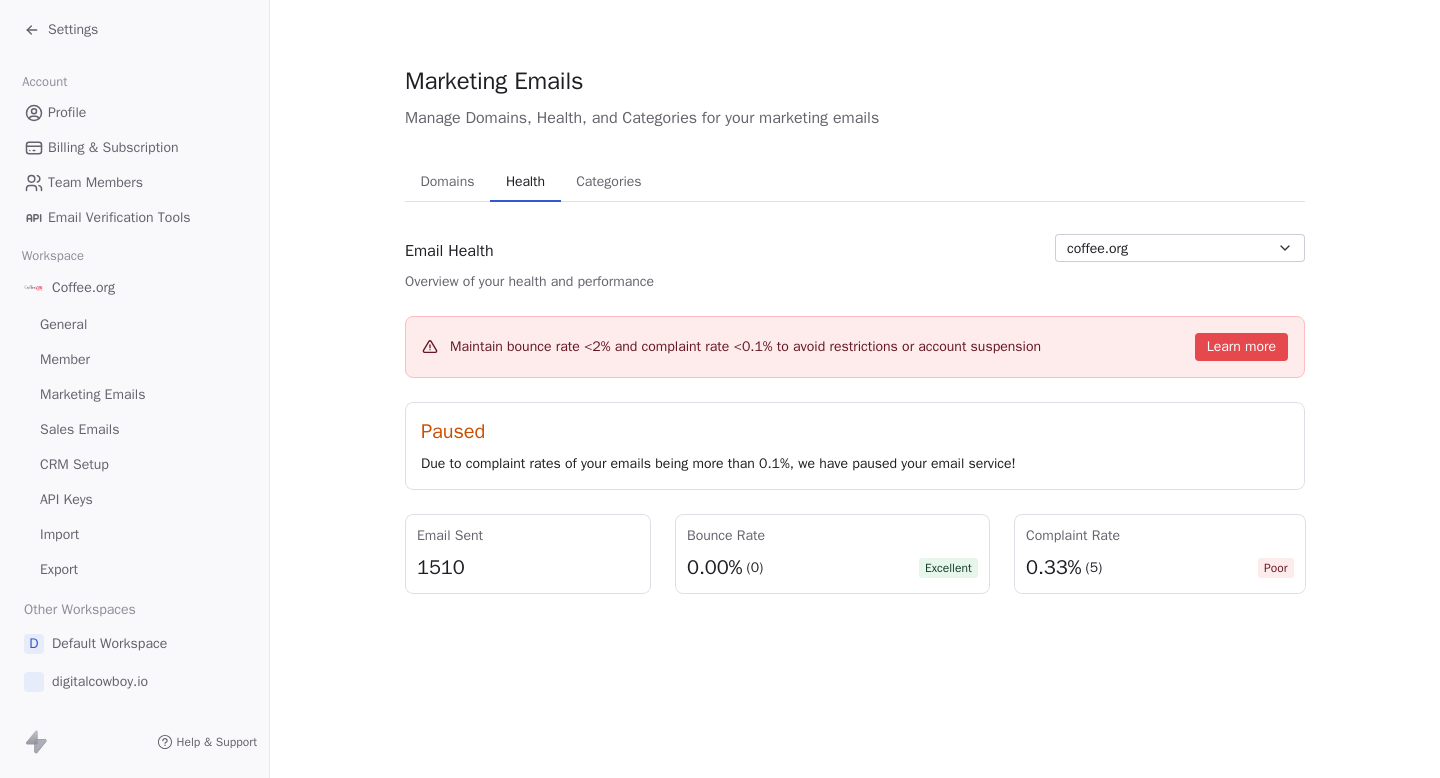 click on "Maintain bounce rate <2% and complaint rate <0.1% to avoid restrictions or account suspension" at bounding box center [745, 347] 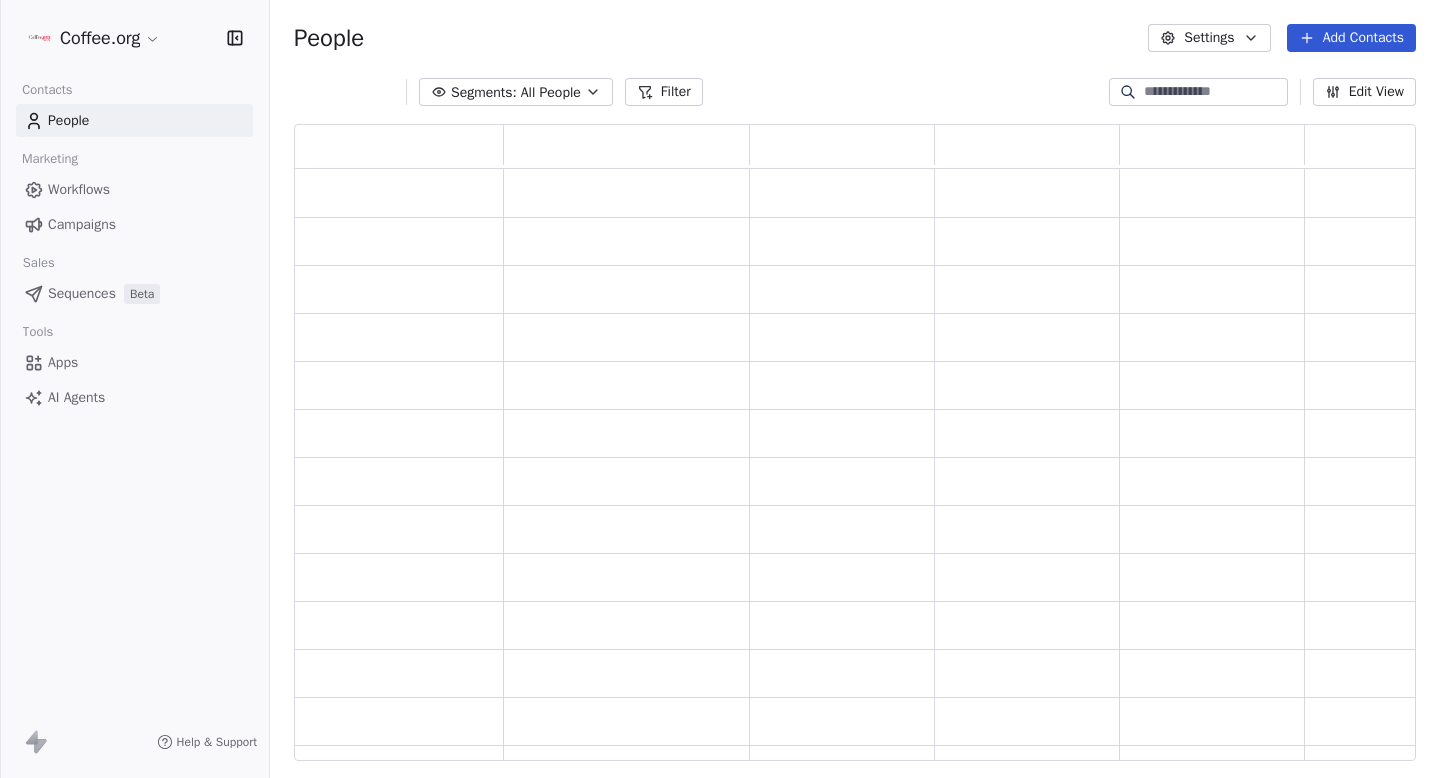 scroll, scrollTop: 1, scrollLeft: 1, axis: both 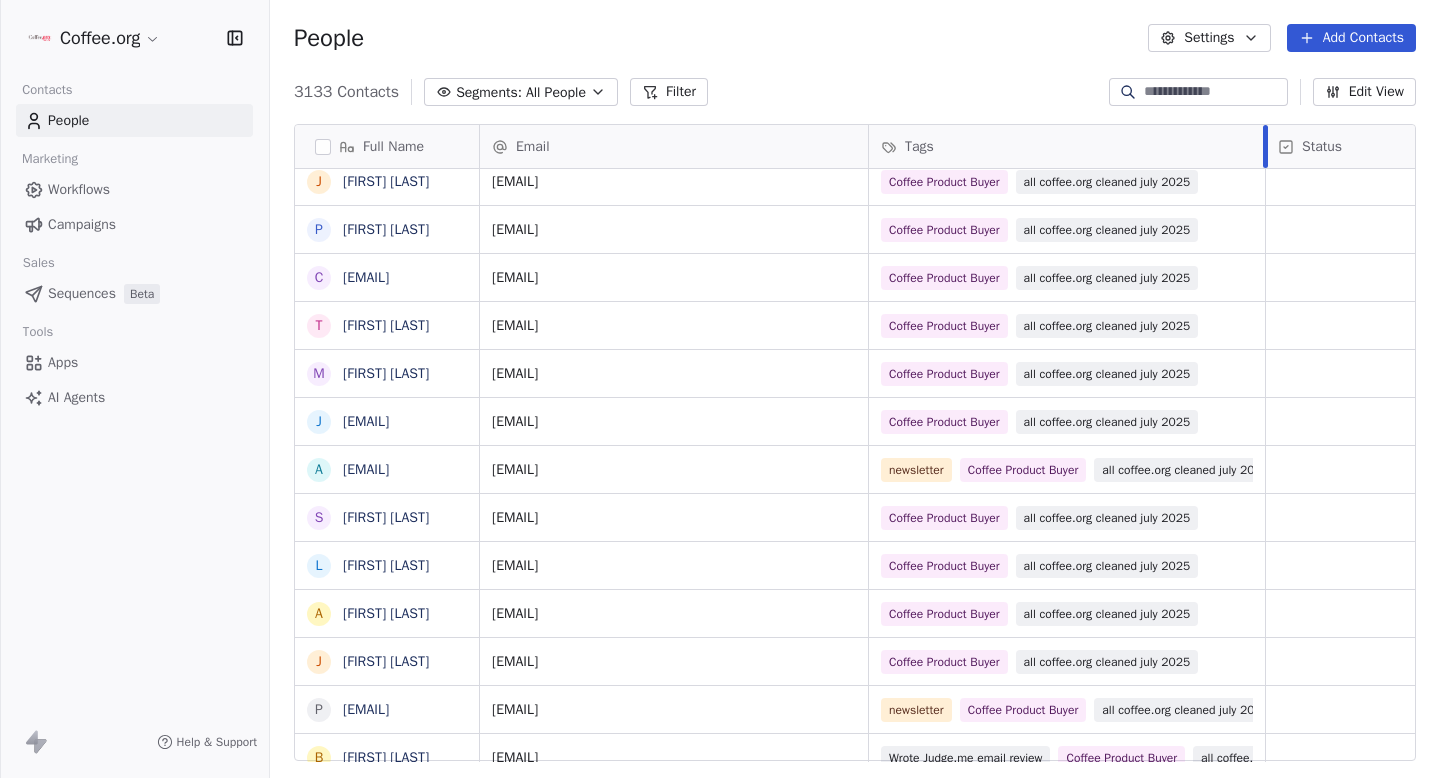 drag, startPoint x: 1052, startPoint y: 140, endPoint x: 1307, endPoint y: 138, distance: 255.00784 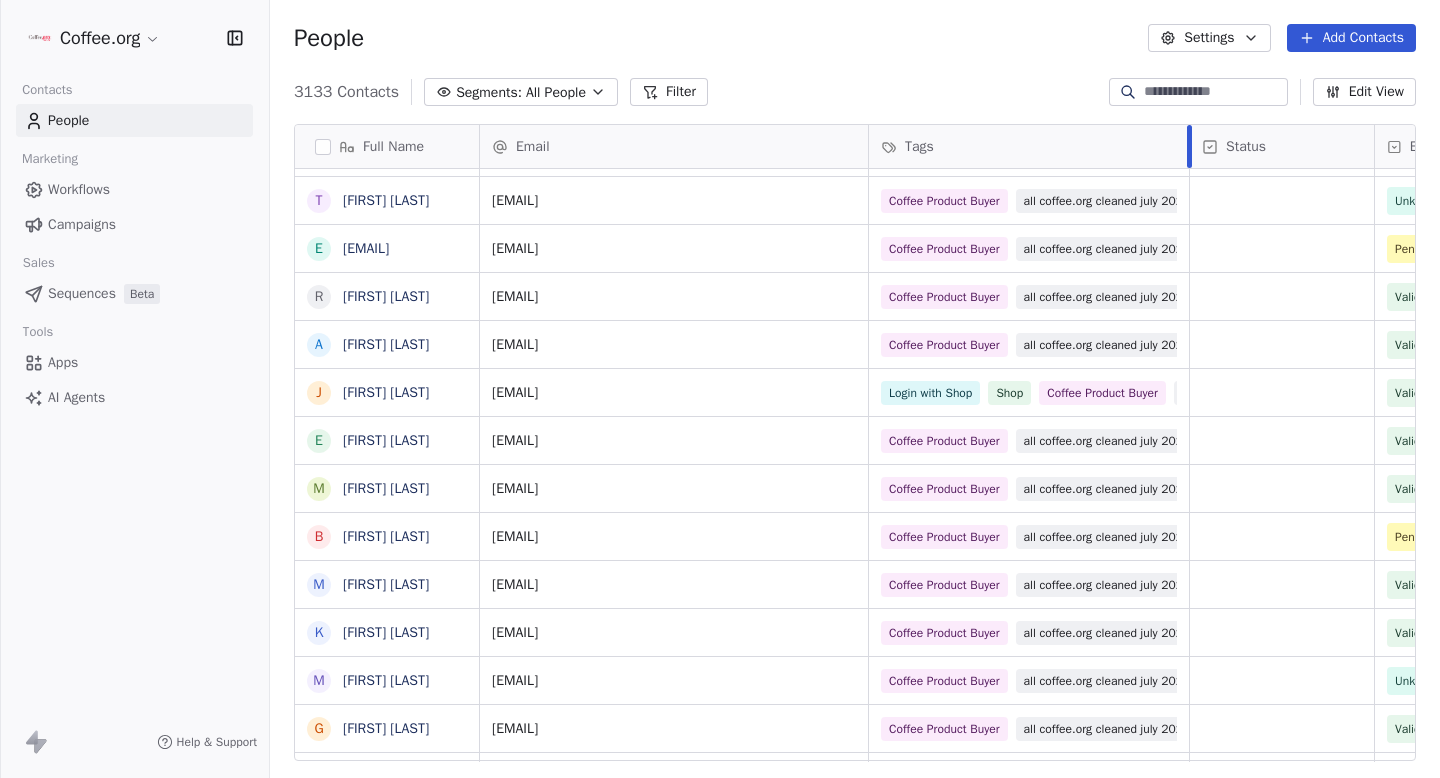 drag, startPoint x: 1307, startPoint y: 140, endPoint x: 1143, endPoint y: 142, distance: 164.01219 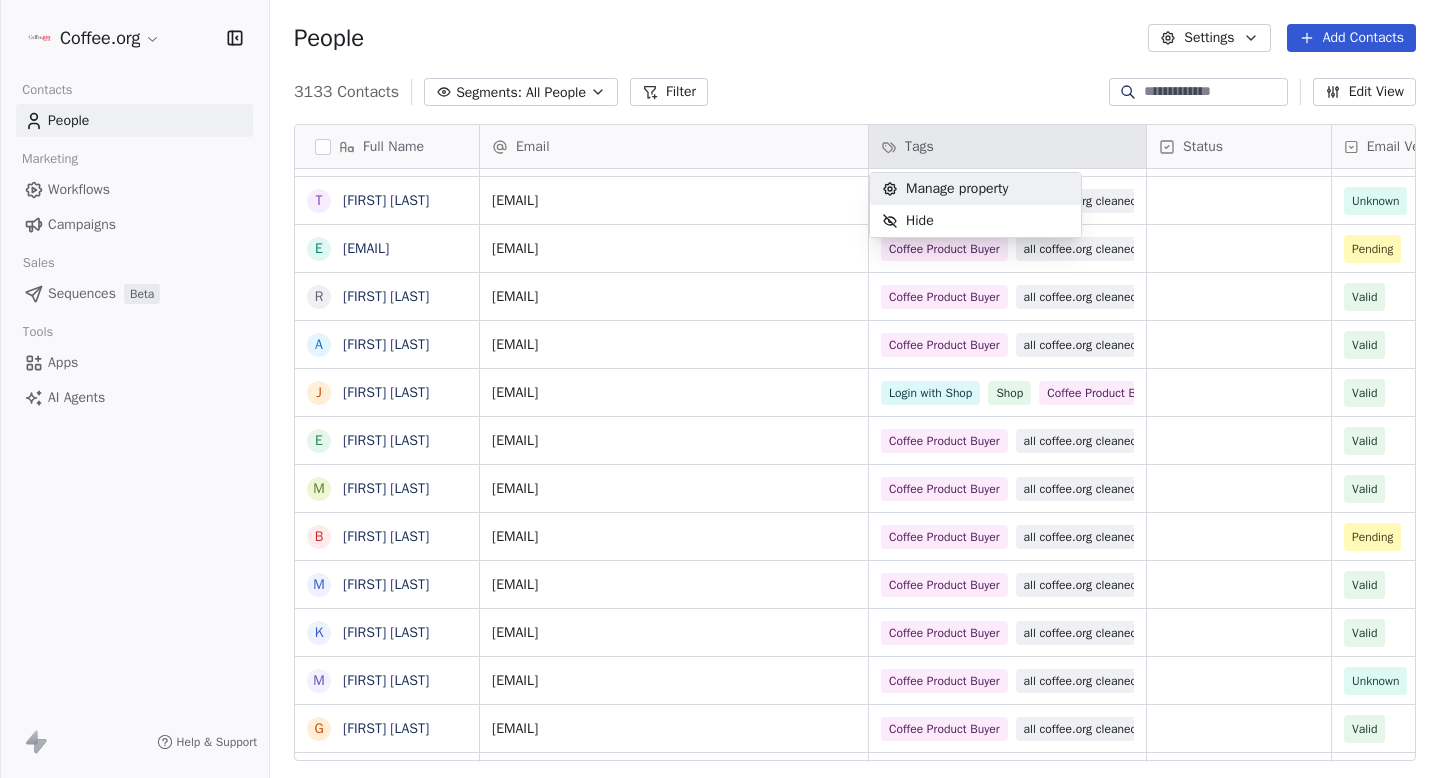 click on "Coffee.org Contacts People Marketing Workflows Campaigns Sales Sequences Beta Tools Apps AI Agents Help & Support People Settings  Add Contacts 3133 Contacts Segments: All People Filter  Edit View Tag Add to Sequence Export Full Name A [FIRST] [LAST] H [FIRST] [LAST] S [FIRST] [LAST] C [FIRST] [LAST] J [FIRST] [LAST] f [FIRST] [LAST] P [FIRST] [LAST] m [FIRST] [LAST] J [FIRST] [LAST] J [FIRST] [LAST] C [FIRST] [LAST] T [FIRST] [LAST] J [FIRST] [LAST] J [FIRST] [LAST] j [FIRST] [LAST] G [FIRST] [LAST] j [FIRST] [LAST] s [FIRST] [LAST] F [FIRST] [LAST] g [EMAIL] S [FIRST] [LAST] T [FIRST] [LAST] e [EMAIL] R [FIRST] [LAST] A [FIRST] [LAST] J [FIRST] [LAST] E [FIRST] [LAST] M [FIRST] [LAST] B [FIRST] [LAST] M [FIRST] [LAST] G [FIRST] [LAST] E [FIRST] [LAST] B [FIRST] [LAST] C [FIRST] [LAST] M [FIRST] [LAST] T [FIRST] [LAST] l [EMAIL] C [FIRST] [LAST] P [FIRST] [LAST] s [EMAIL] R [FIRST] [LAST] G [FIRST] [LAST] J [FIRST] [LAST] P [FIRST] [LAST] c [EMAIL] T [FIRST] [LAST] M" at bounding box center [720, 389] 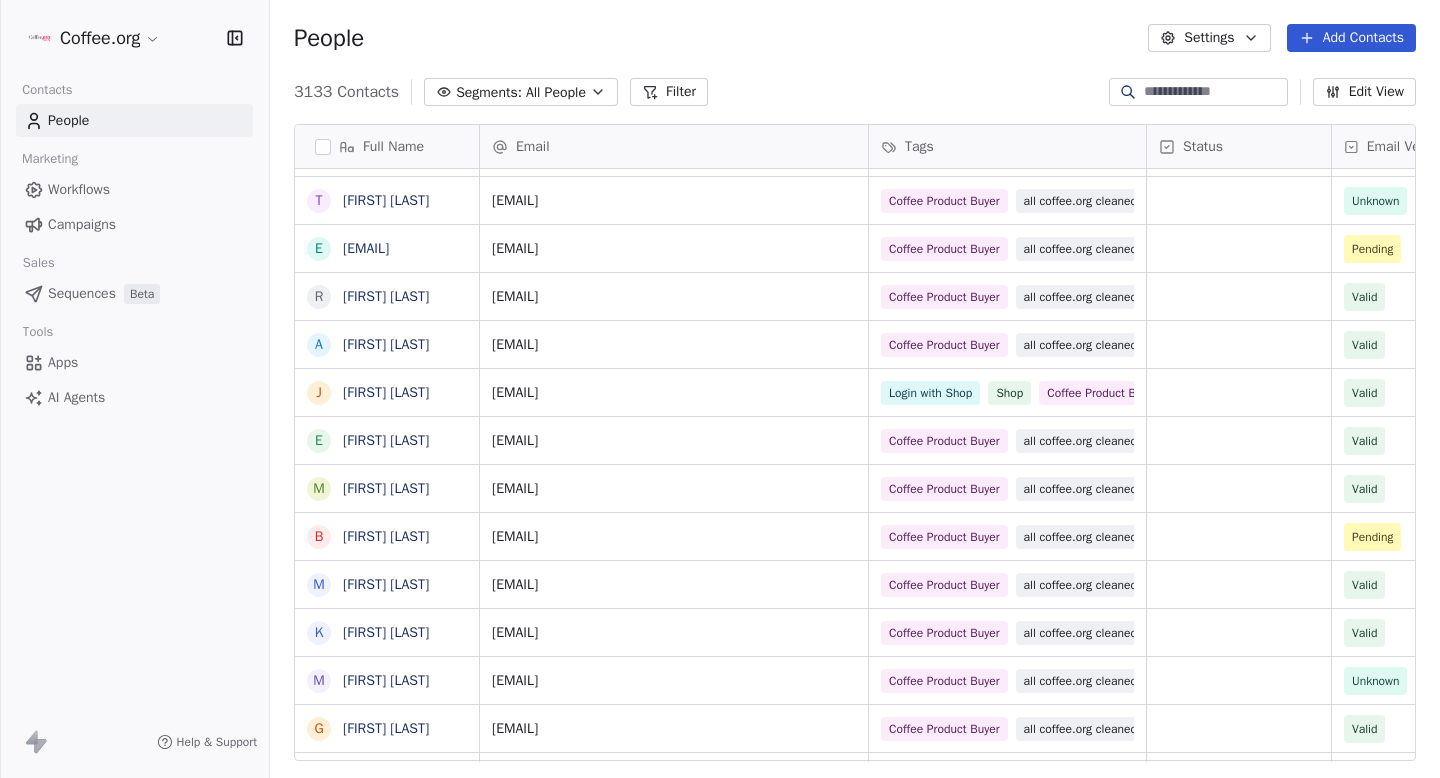 click on "Workflows" at bounding box center [134, 189] 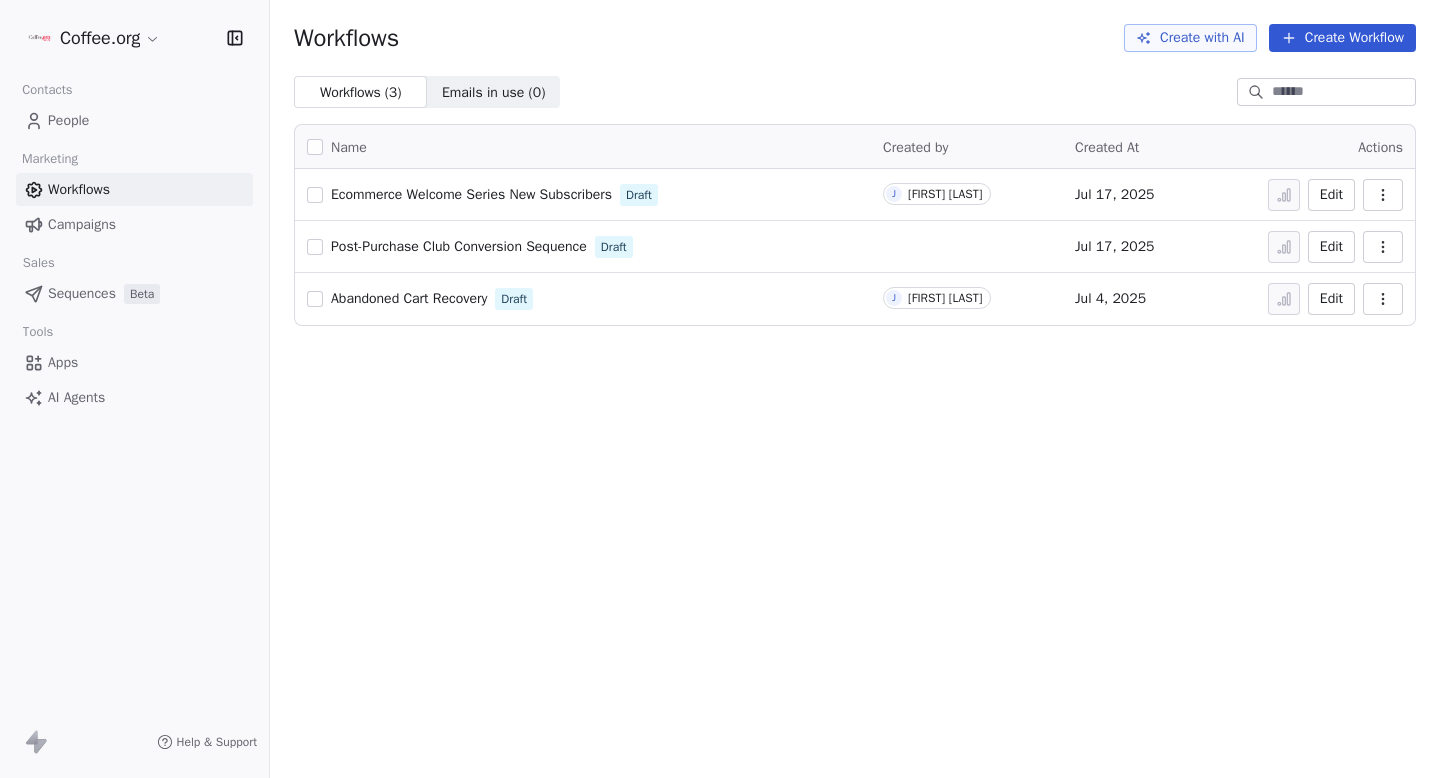 click on "Campaigns" at bounding box center [134, 224] 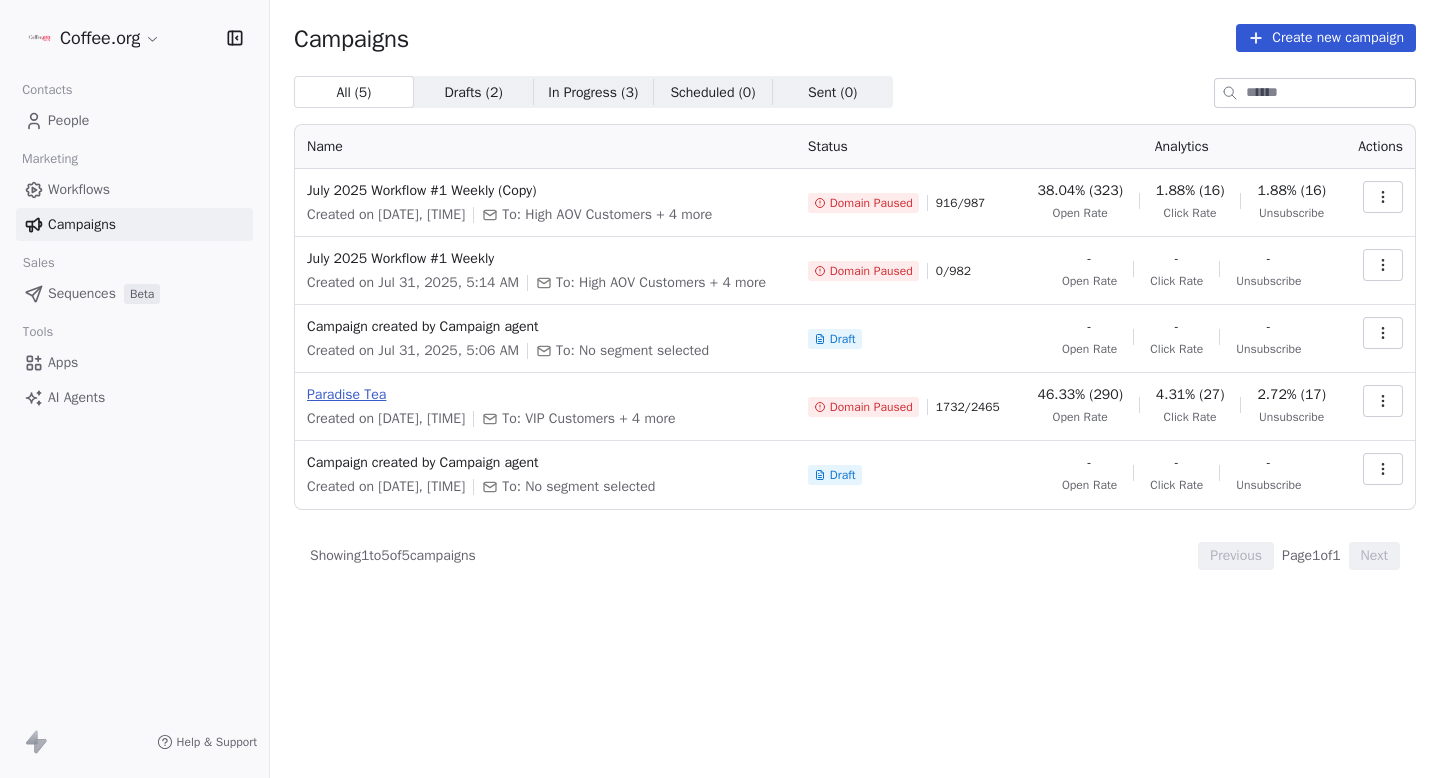 click on "Paradise Tea" at bounding box center (545, 395) 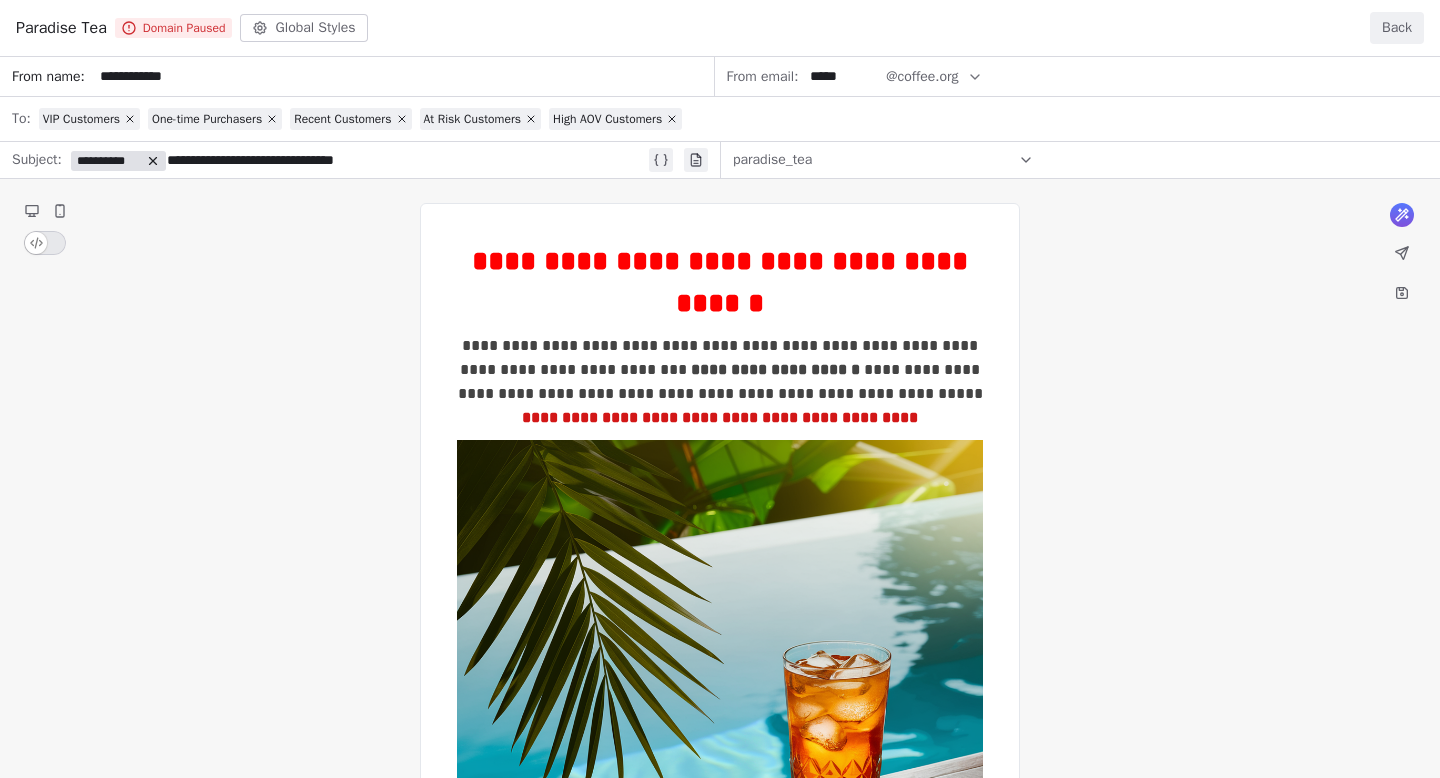 click on "Paradise Tea Domain Paused  Global Styles Back" at bounding box center (720, 28) 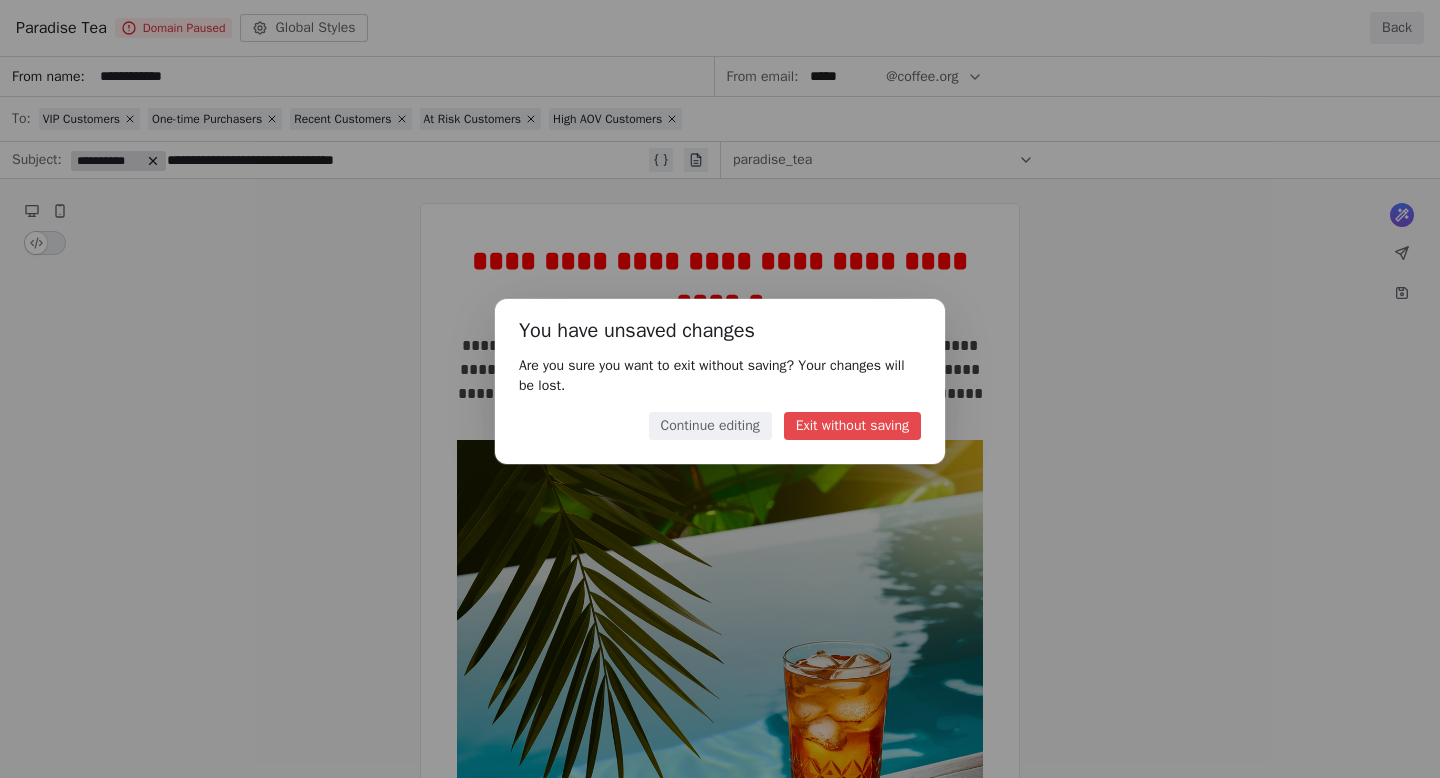 click on "Exit without saving" at bounding box center (852, 426) 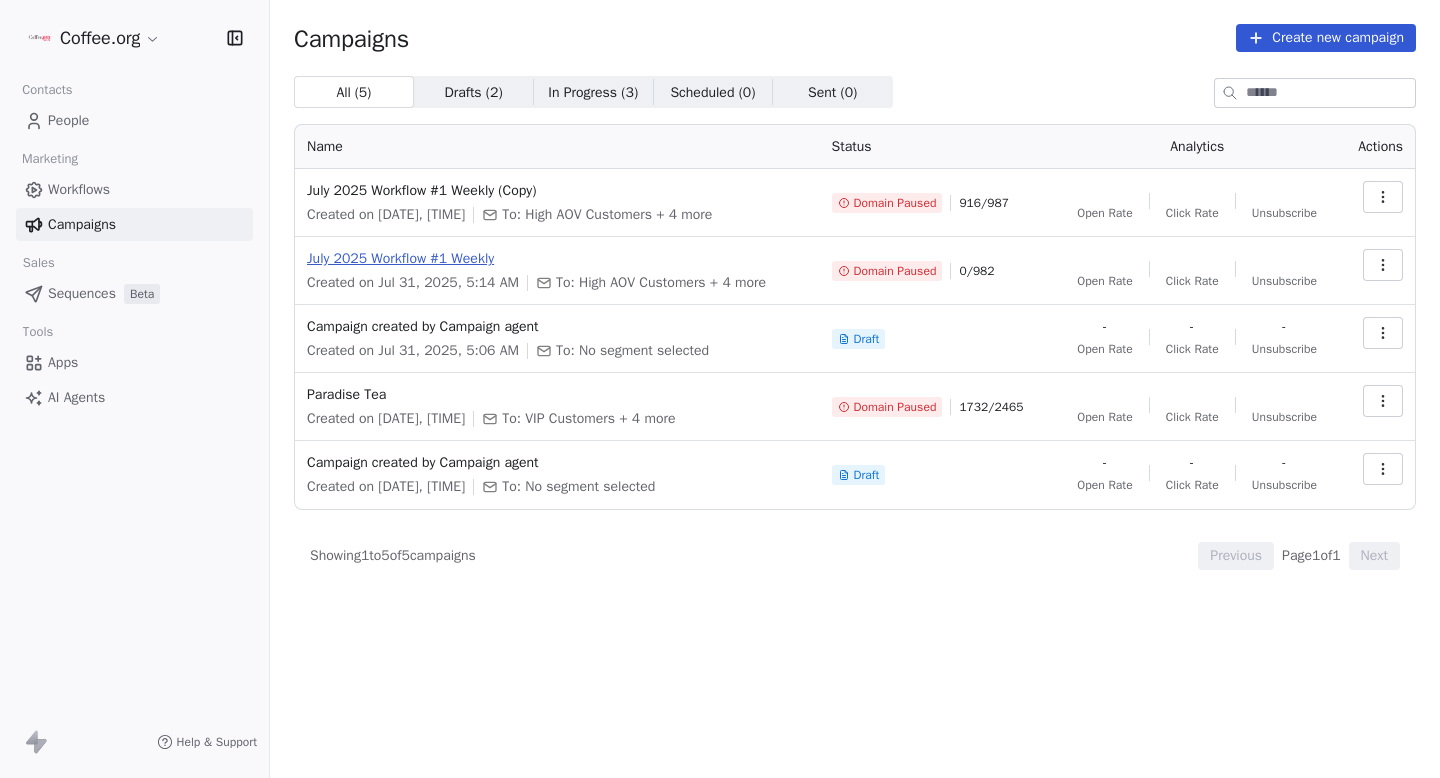 click on "July 2025 Workflow #1 Weekly" at bounding box center [557, 259] 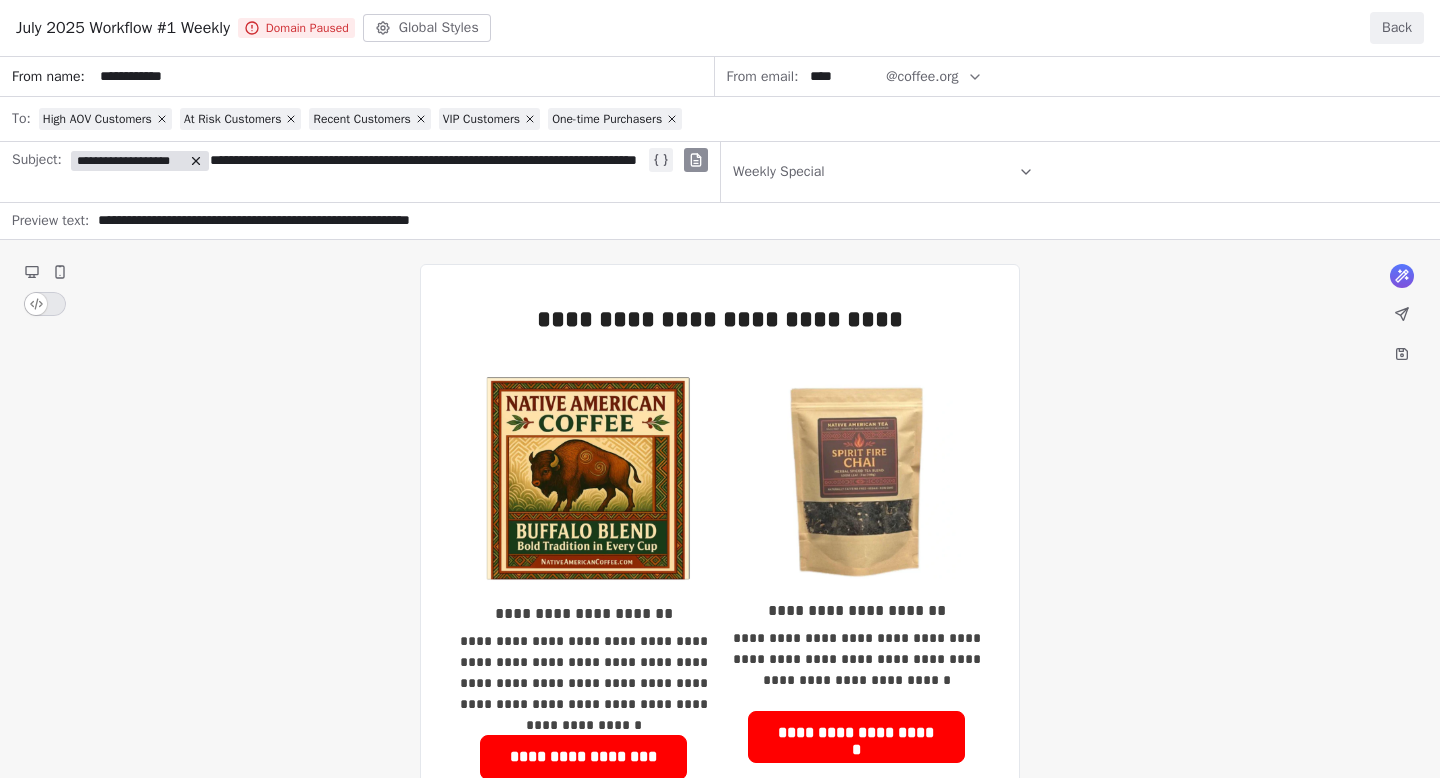click on "Back" at bounding box center (1397, 28) 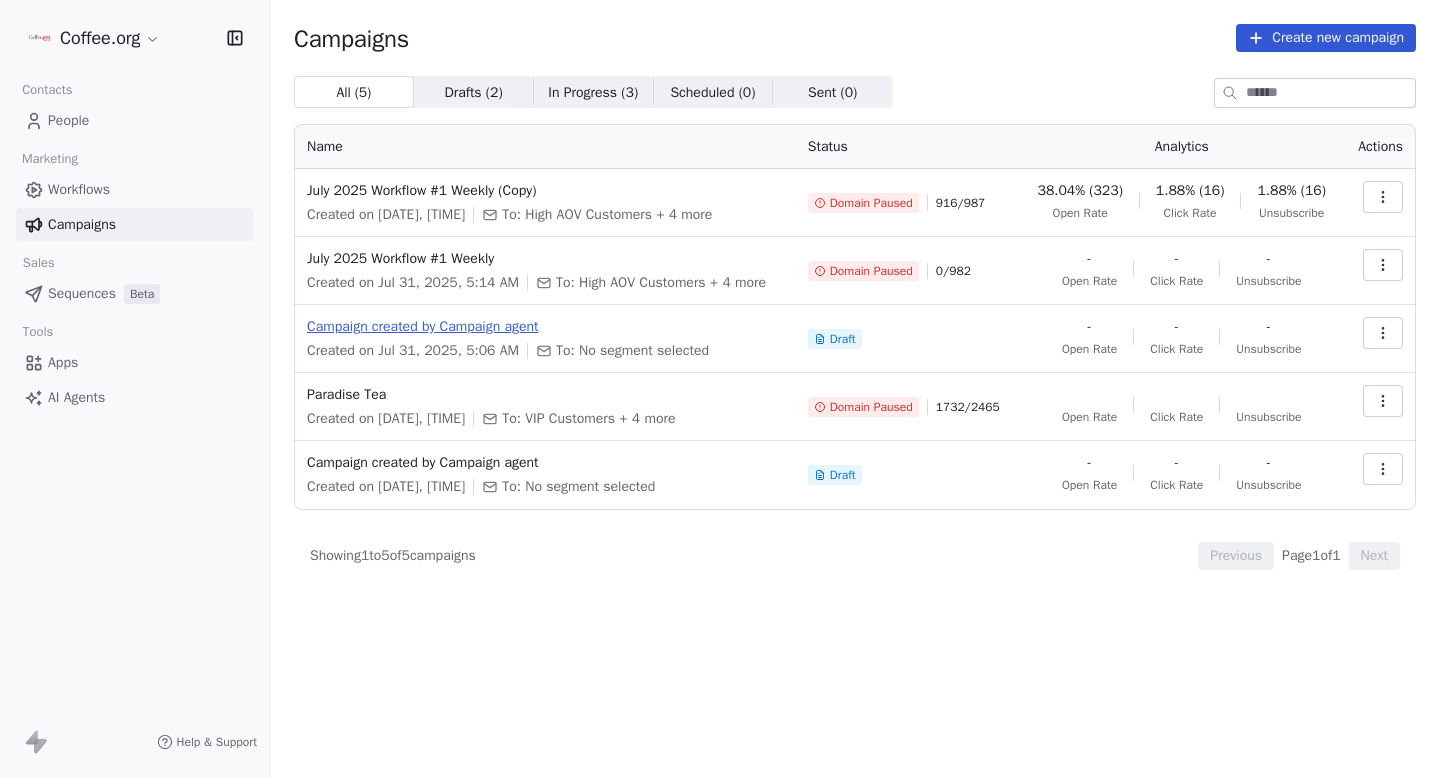 click on "Campaign created by Campaign agent" at bounding box center (545, 327) 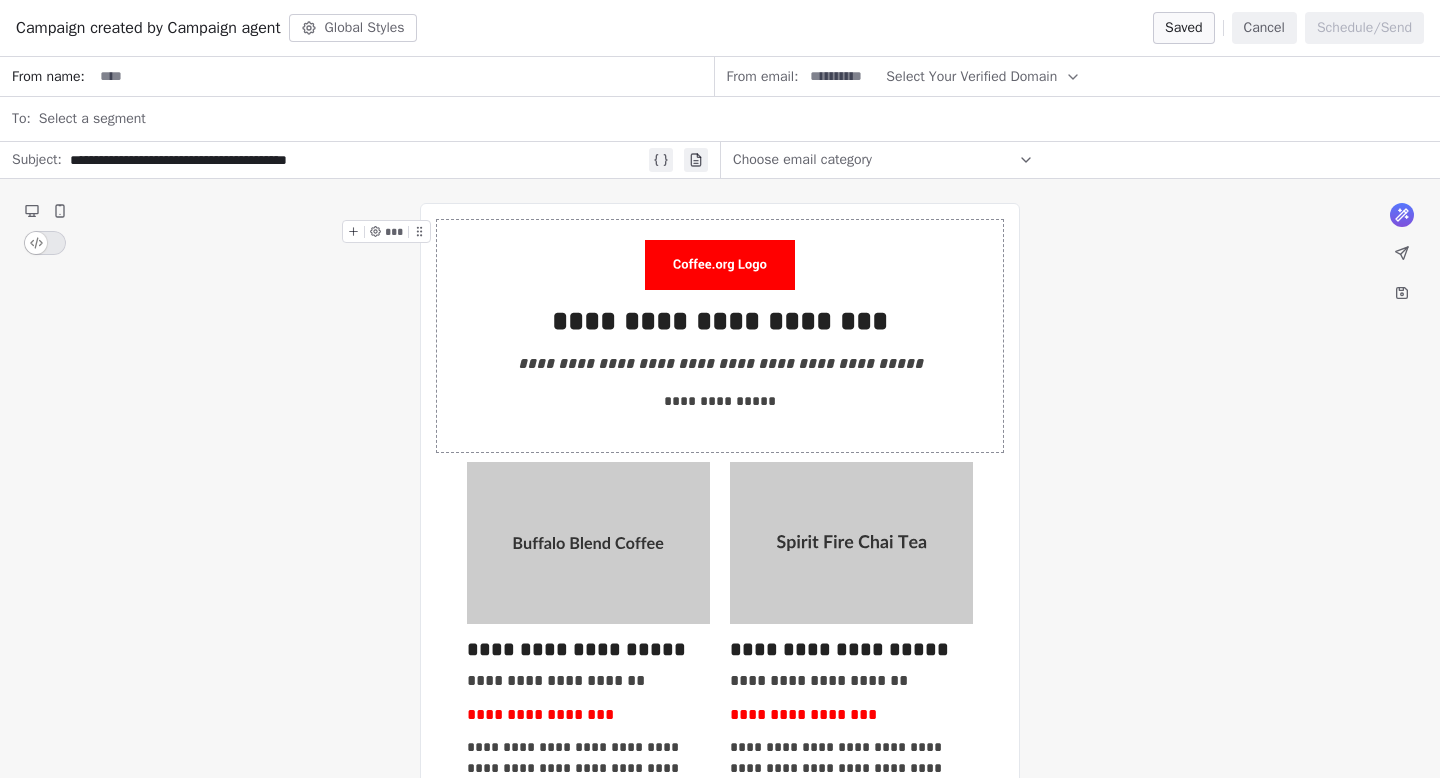 click on "Cancel" at bounding box center [1264, 28] 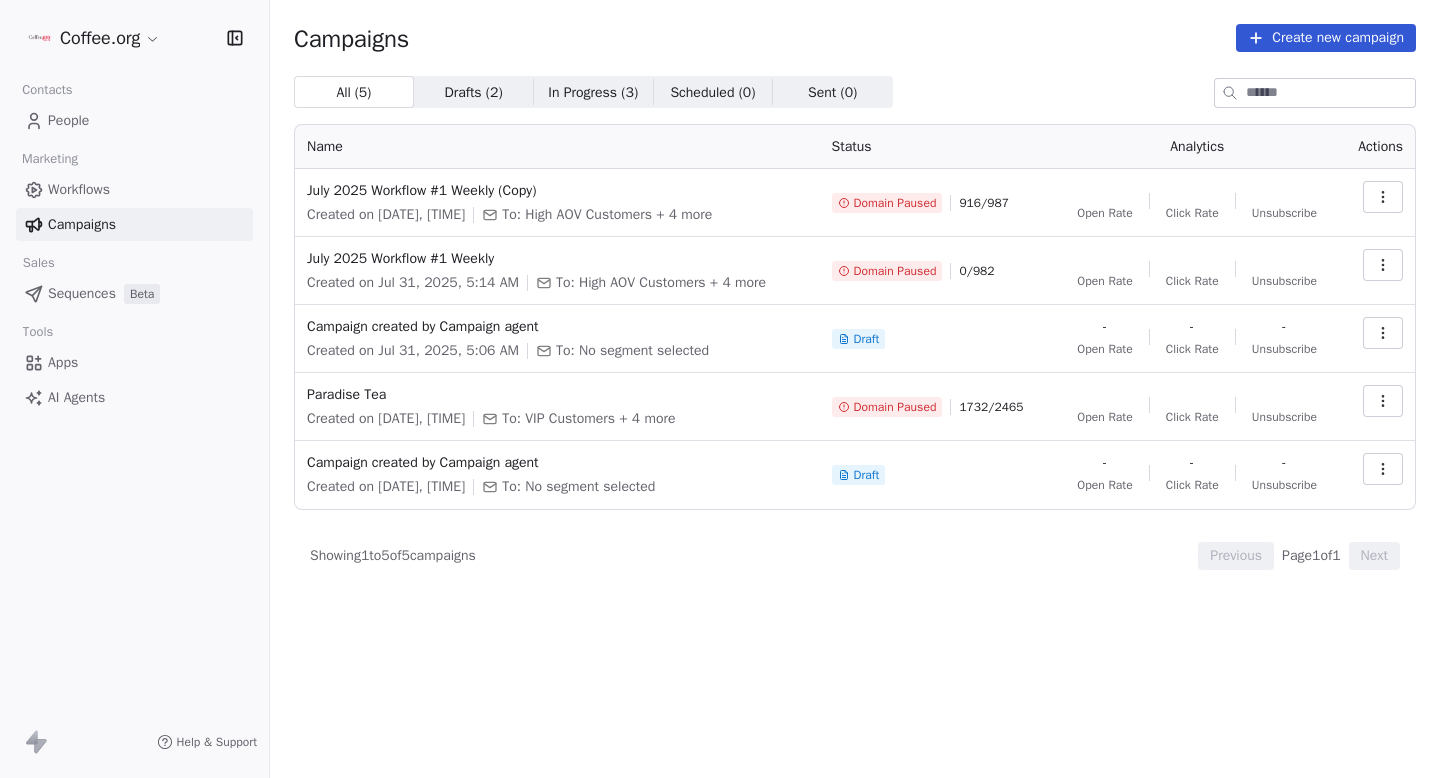 click on "July 2025 Workflow #1 Weekly Created on Jul 31, 2025, 5:14 AM To: High AOV Customers + 4 more" at bounding box center [557, 271] 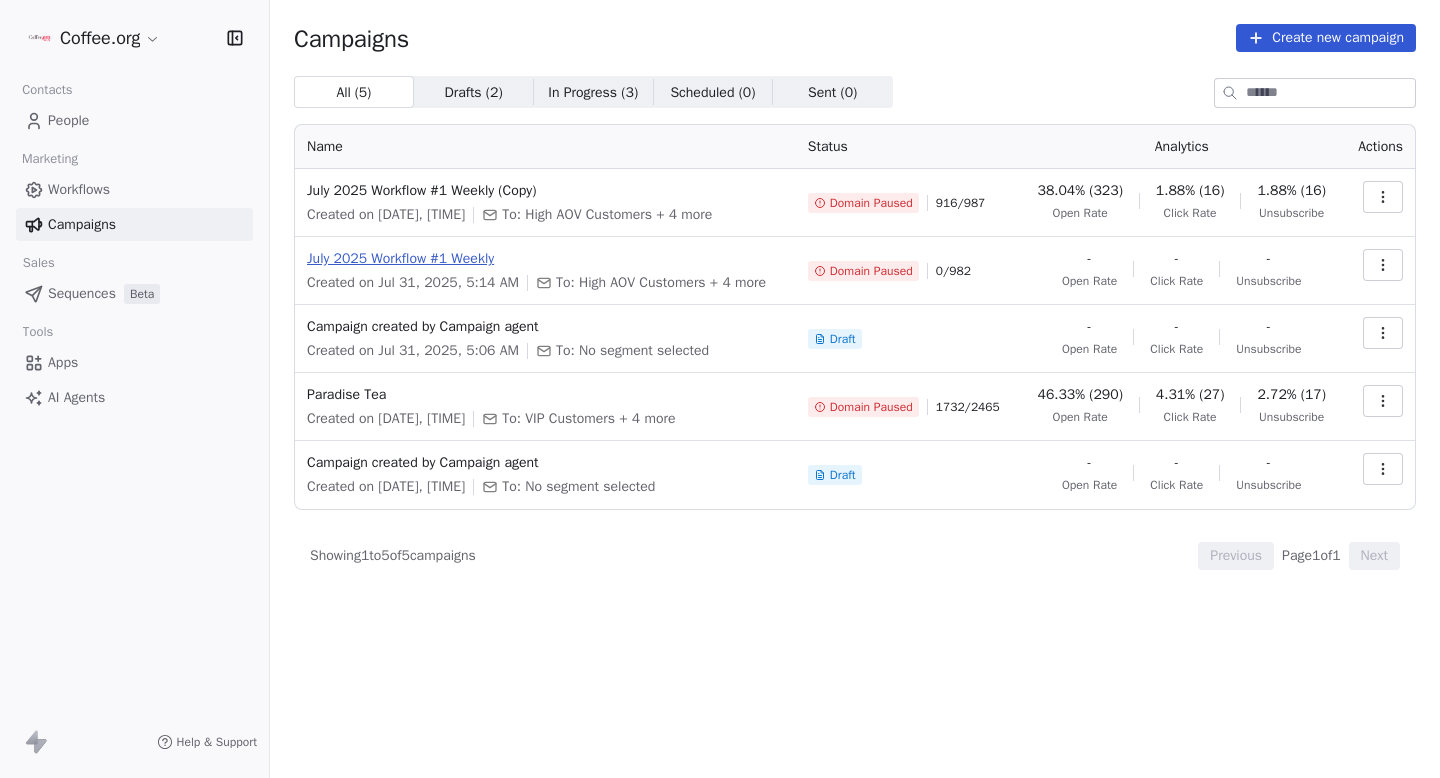 click on "July 2025 Workflow #1 Weekly" at bounding box center (545, 259) 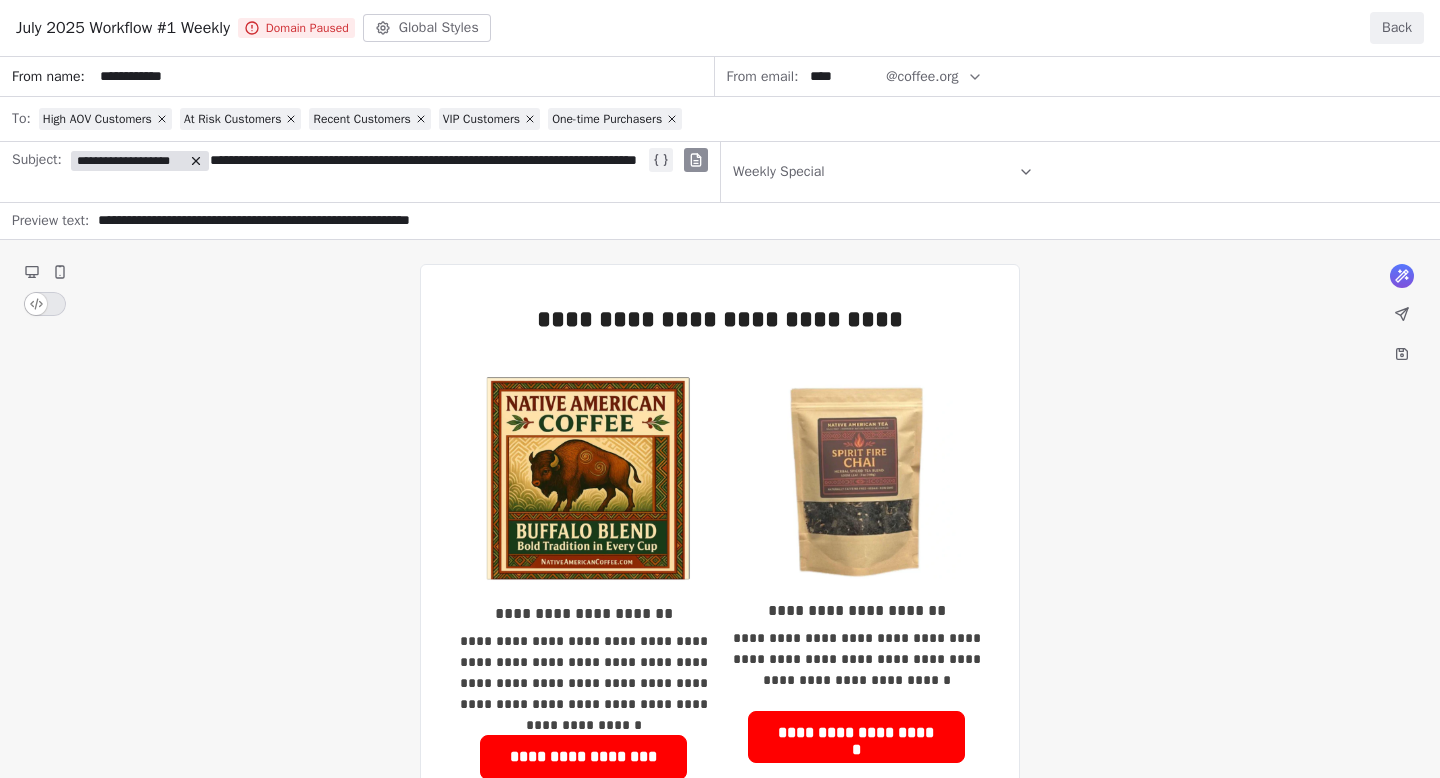 click on "**********" at bounding box center (720, 844) 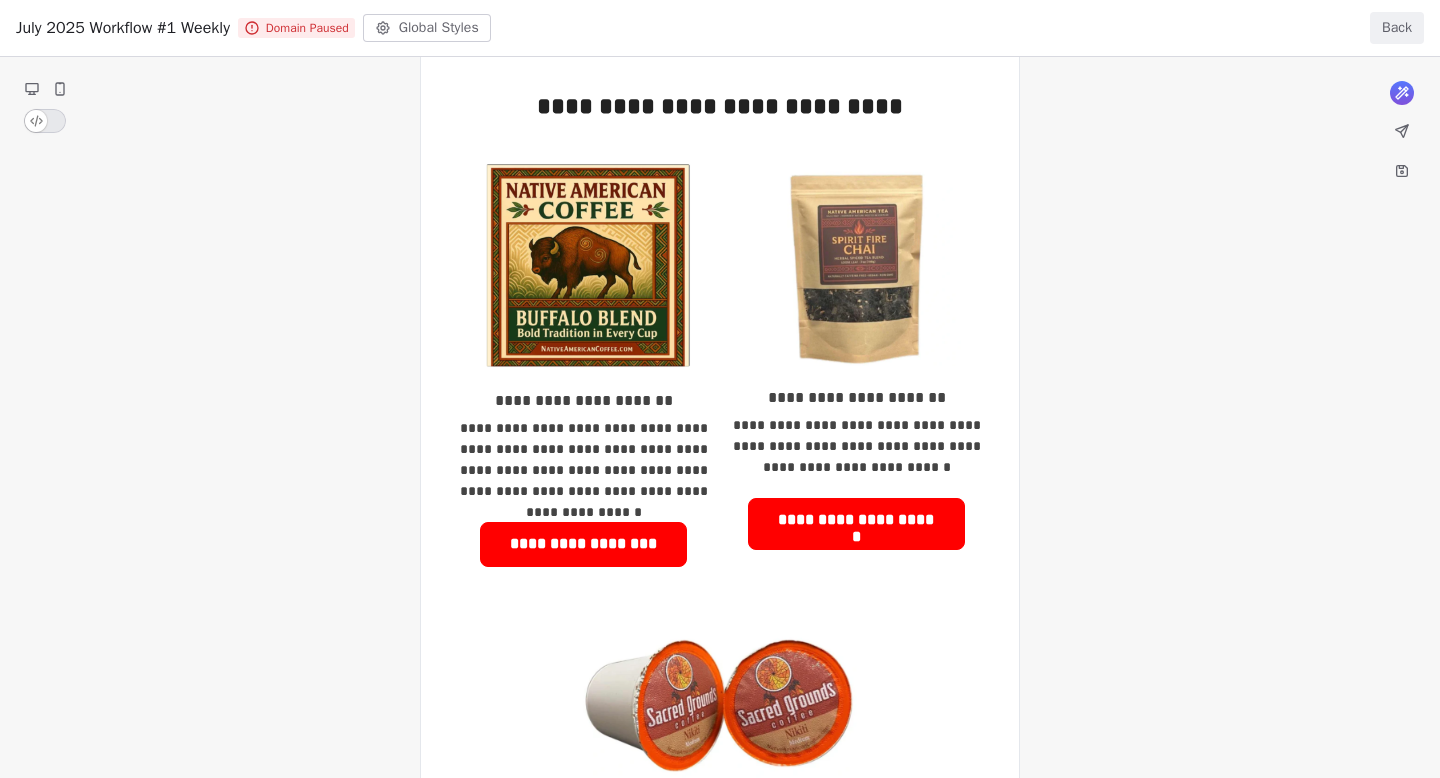 click on "**********" at bounding box center (720, 631) 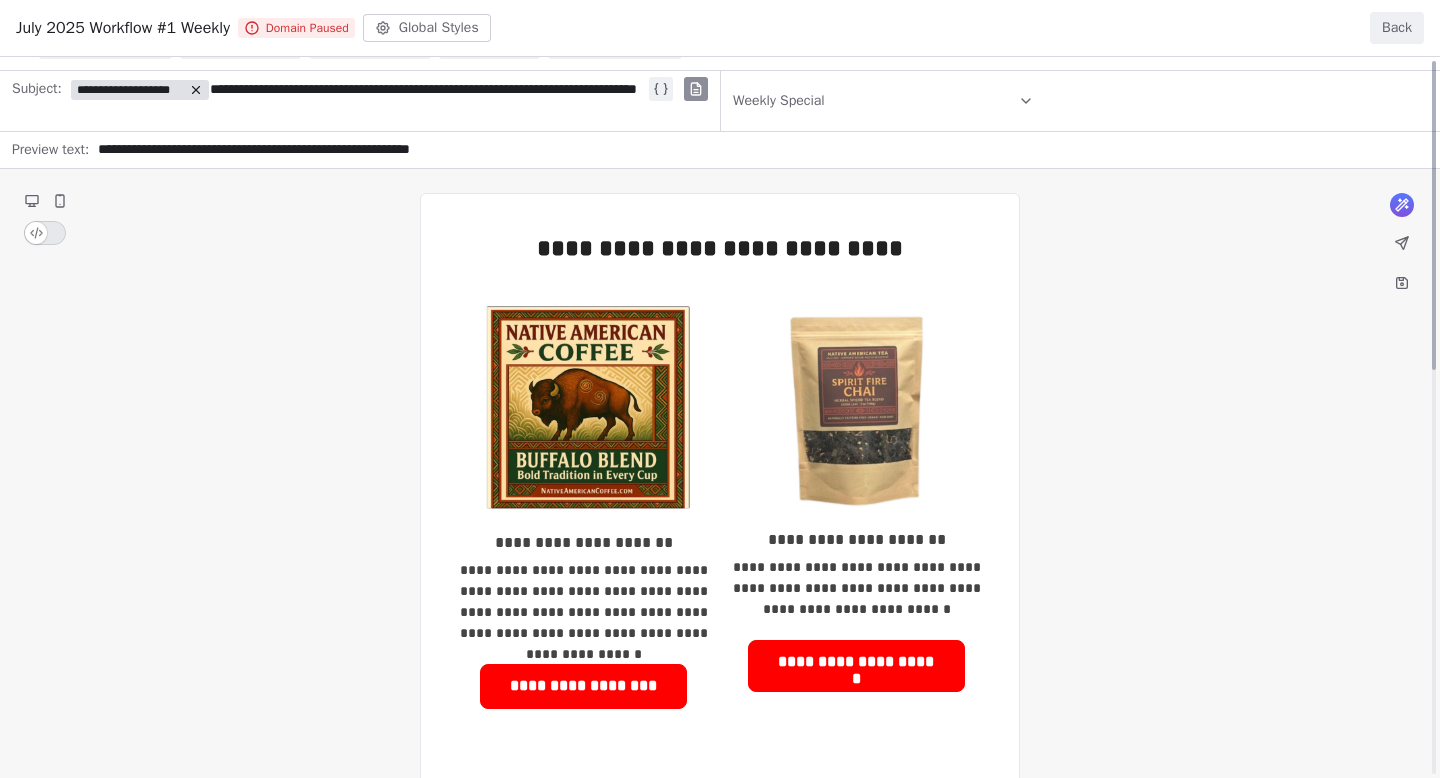 scroll, scrollTop: 0, scrollLeft: 0, axis: both 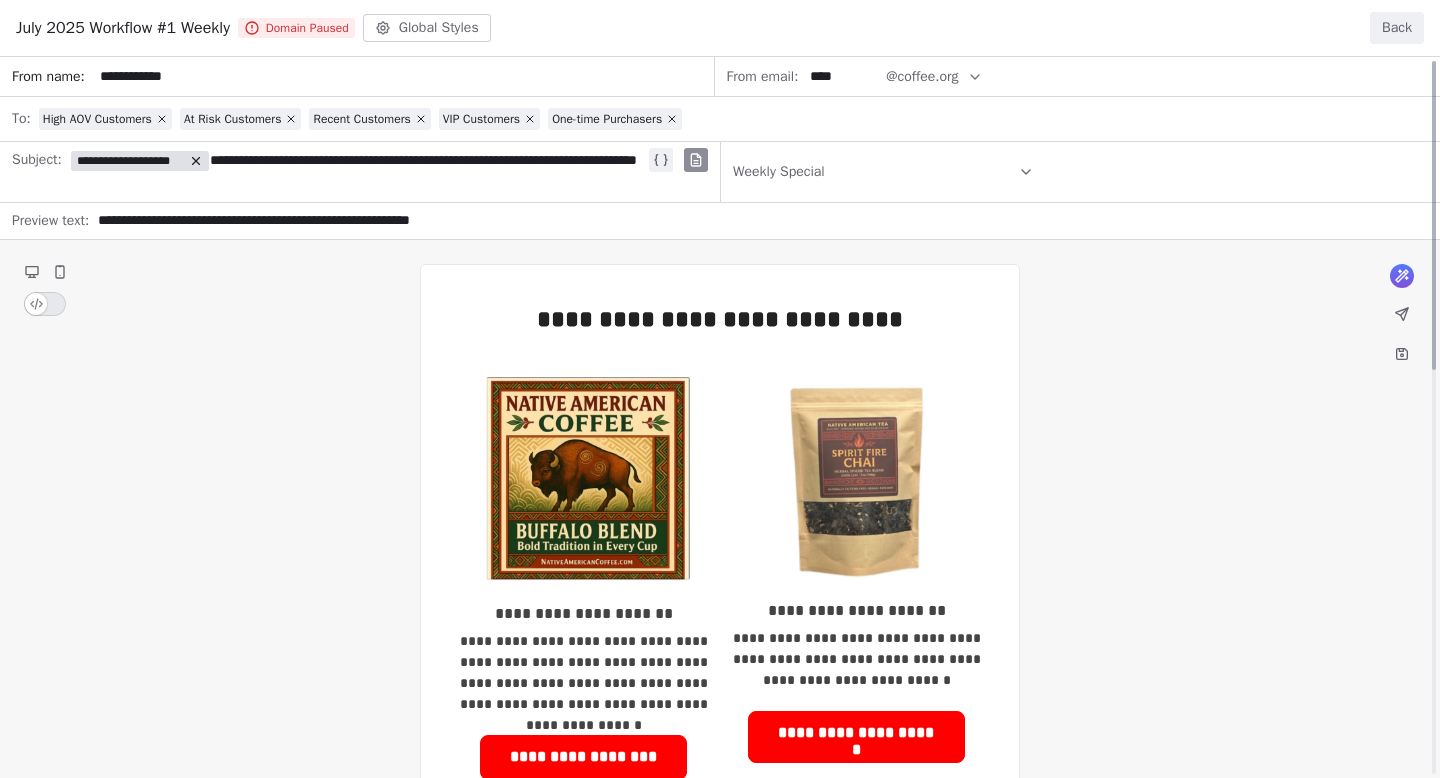 click on "Back" at bounding box center [1397, 28] 